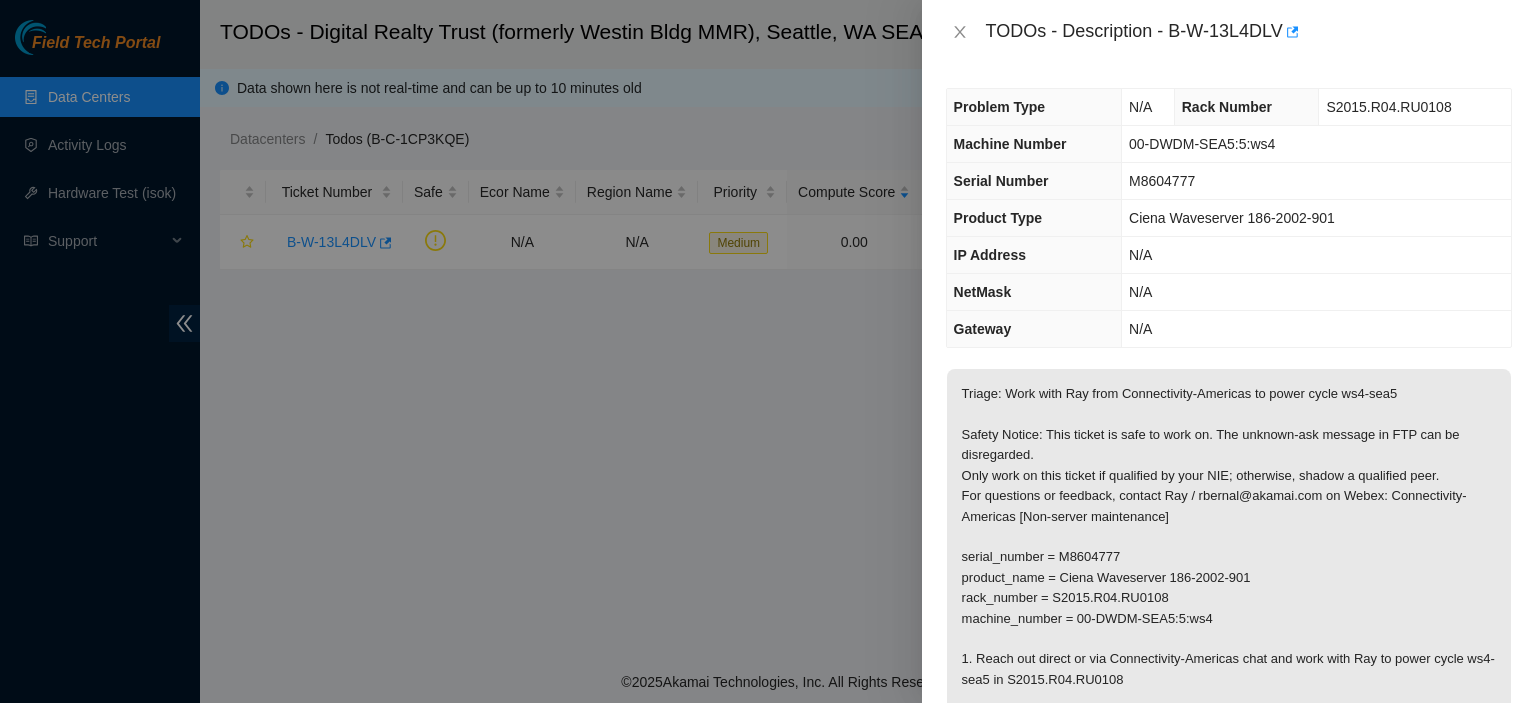 scroll, scrollTop: 0, scrollLeft: 0, axis: both 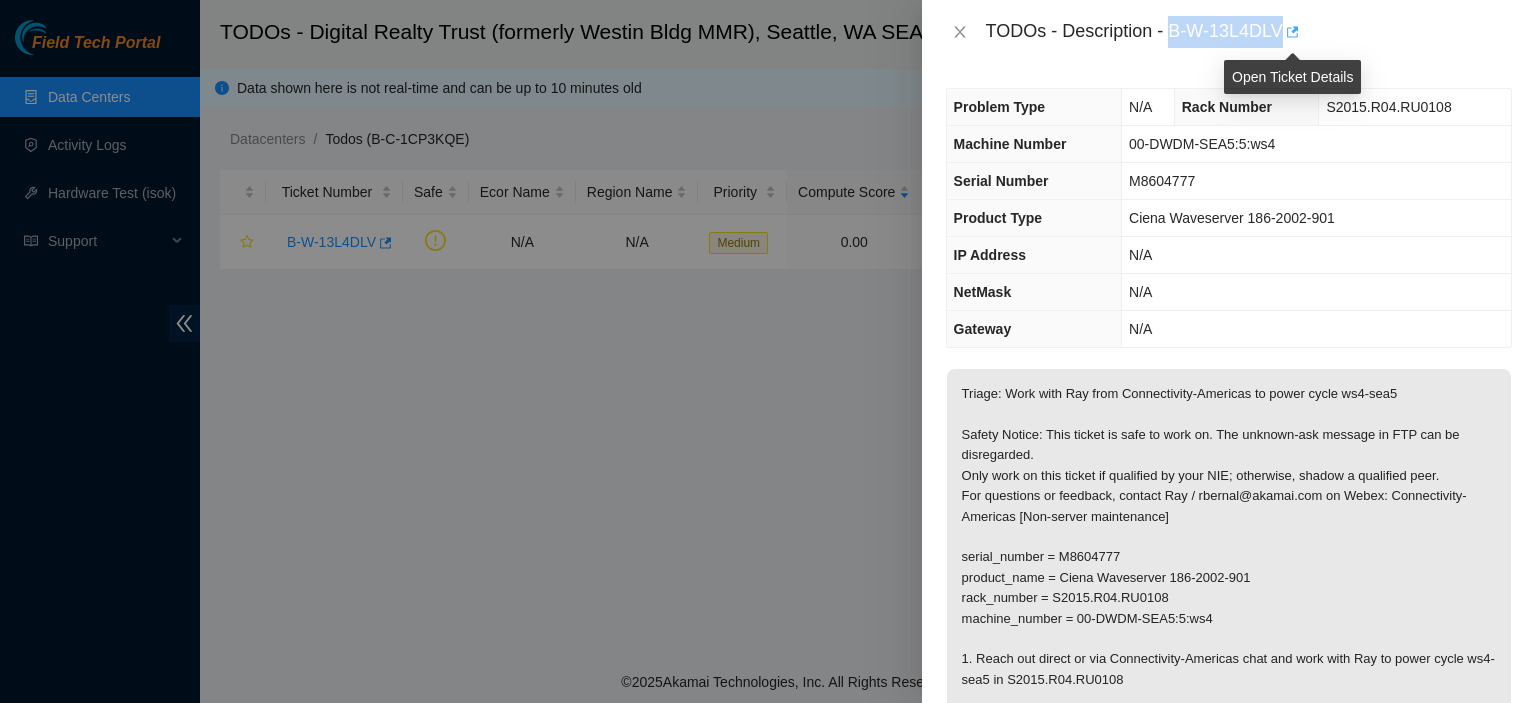 drag, startPoint x: 1172, startPoint y: 29, endPoint x: 1286, endPoint y: 30, distance: 114.00439 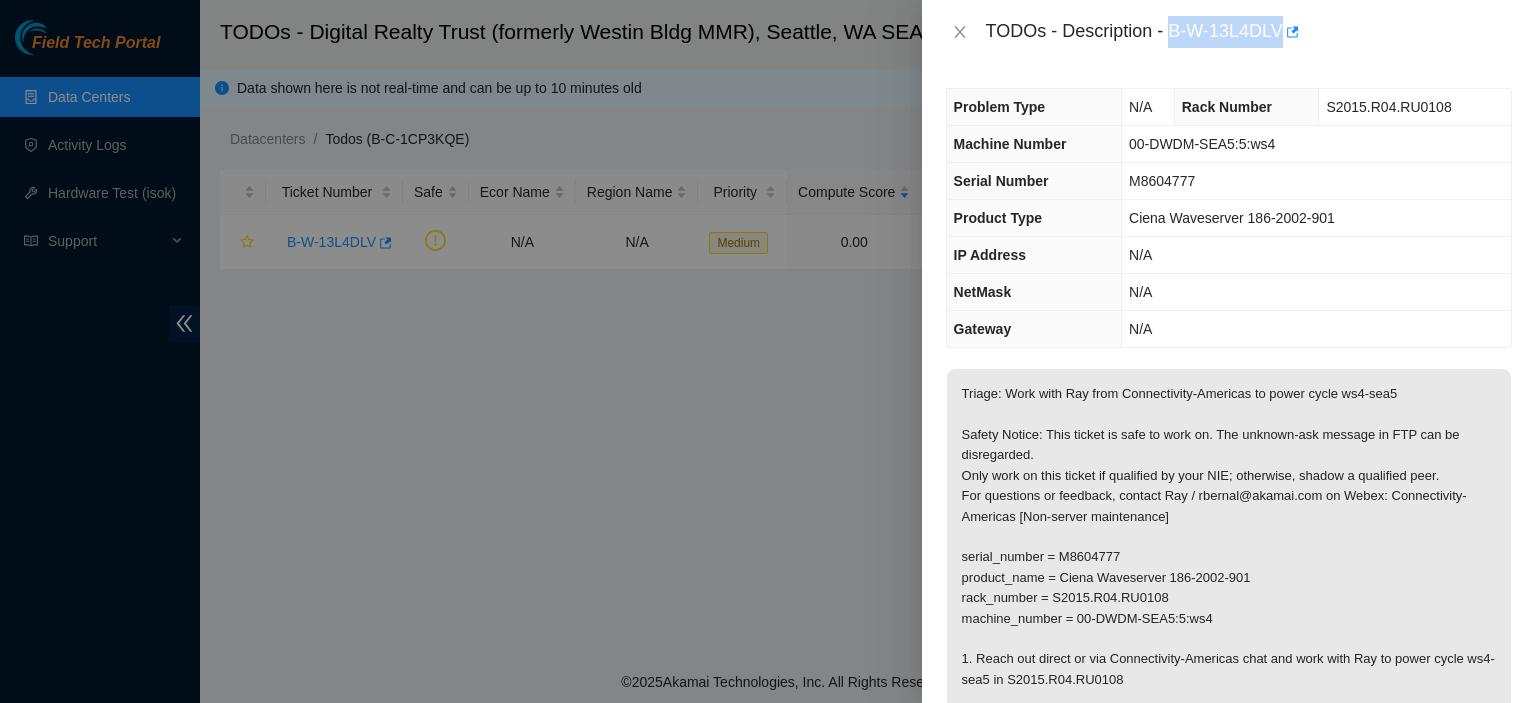 copy on "B-W-13L4DLV" 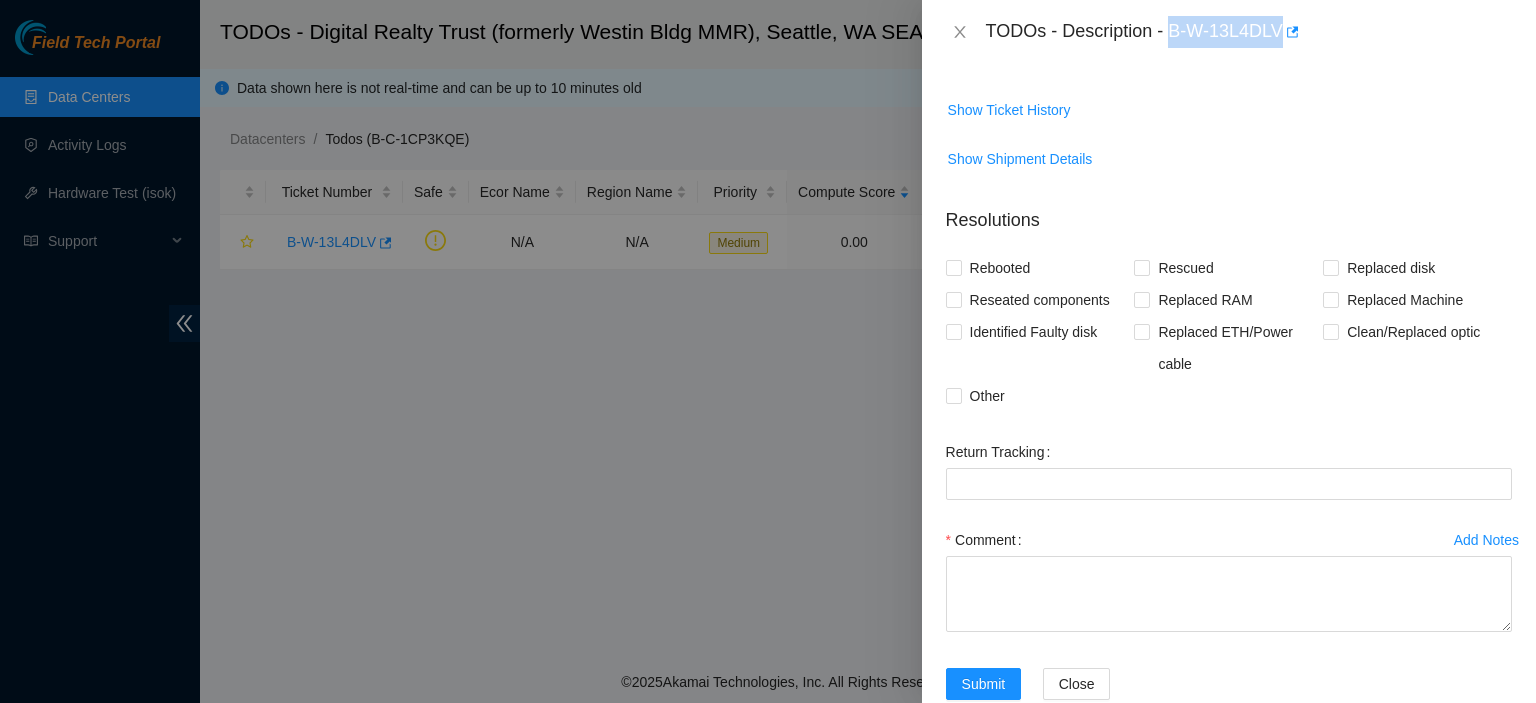 scroll, scrollTop: 684, scrollLeft: 0, axis: vertical 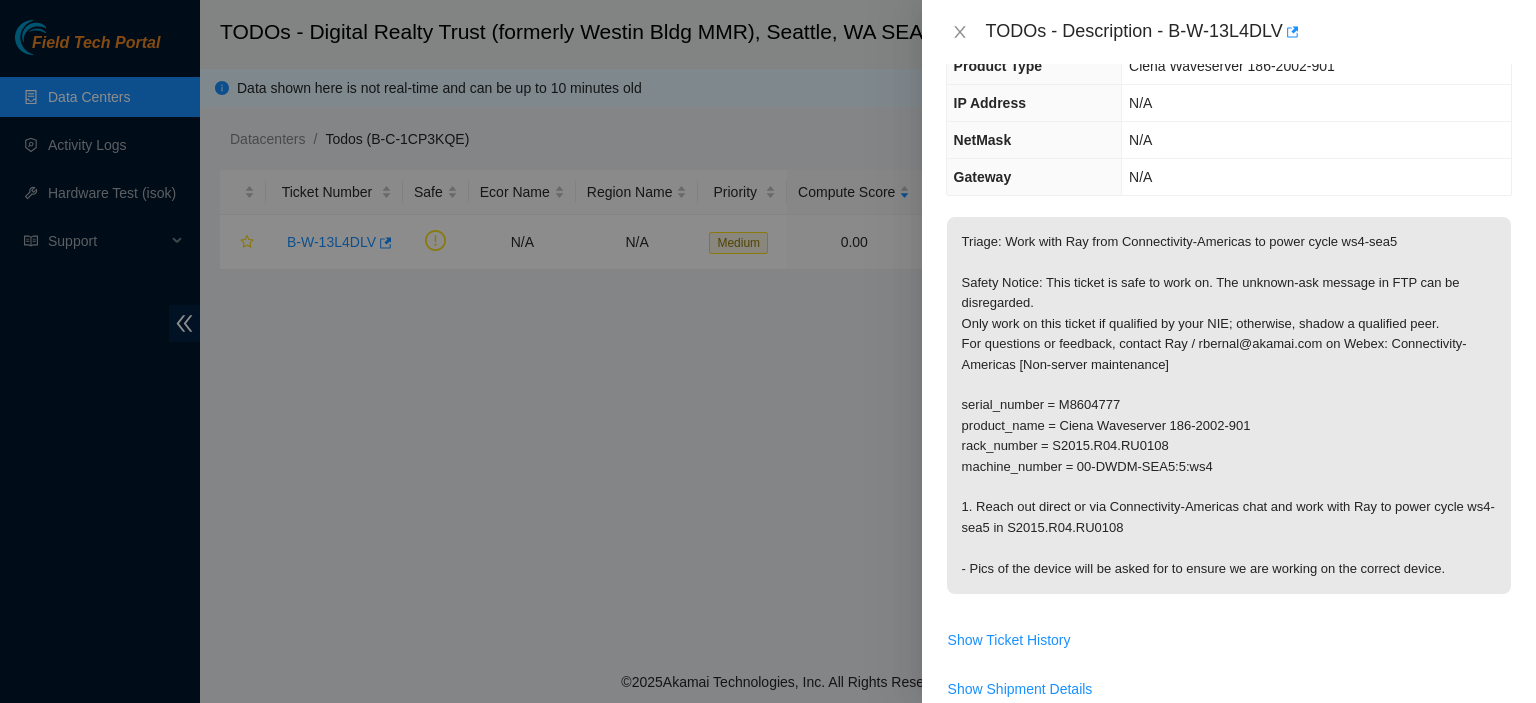 click on "Show Ticket History" at bounding box center (1229, 640) 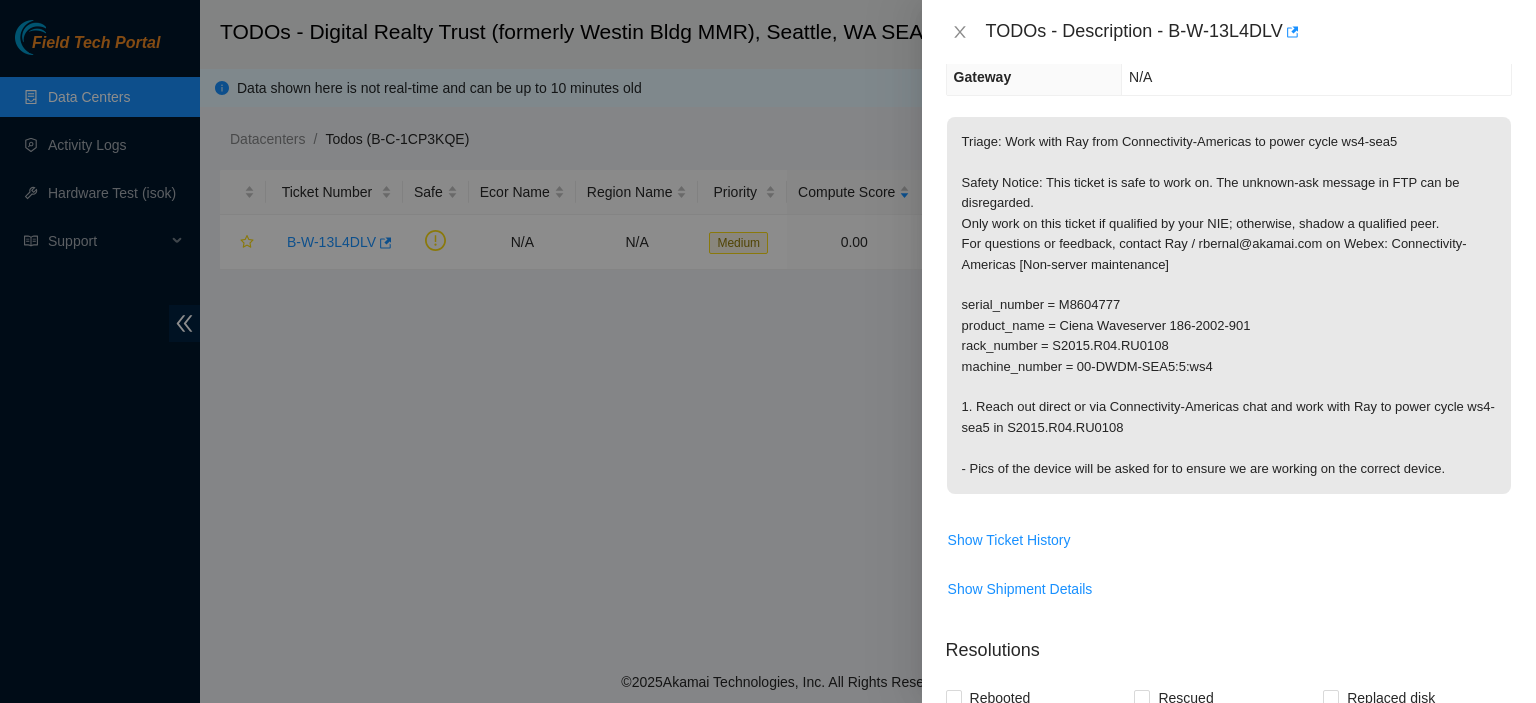 scroll, scrollTop: 424, scrollLeft: 0, axis: vertical 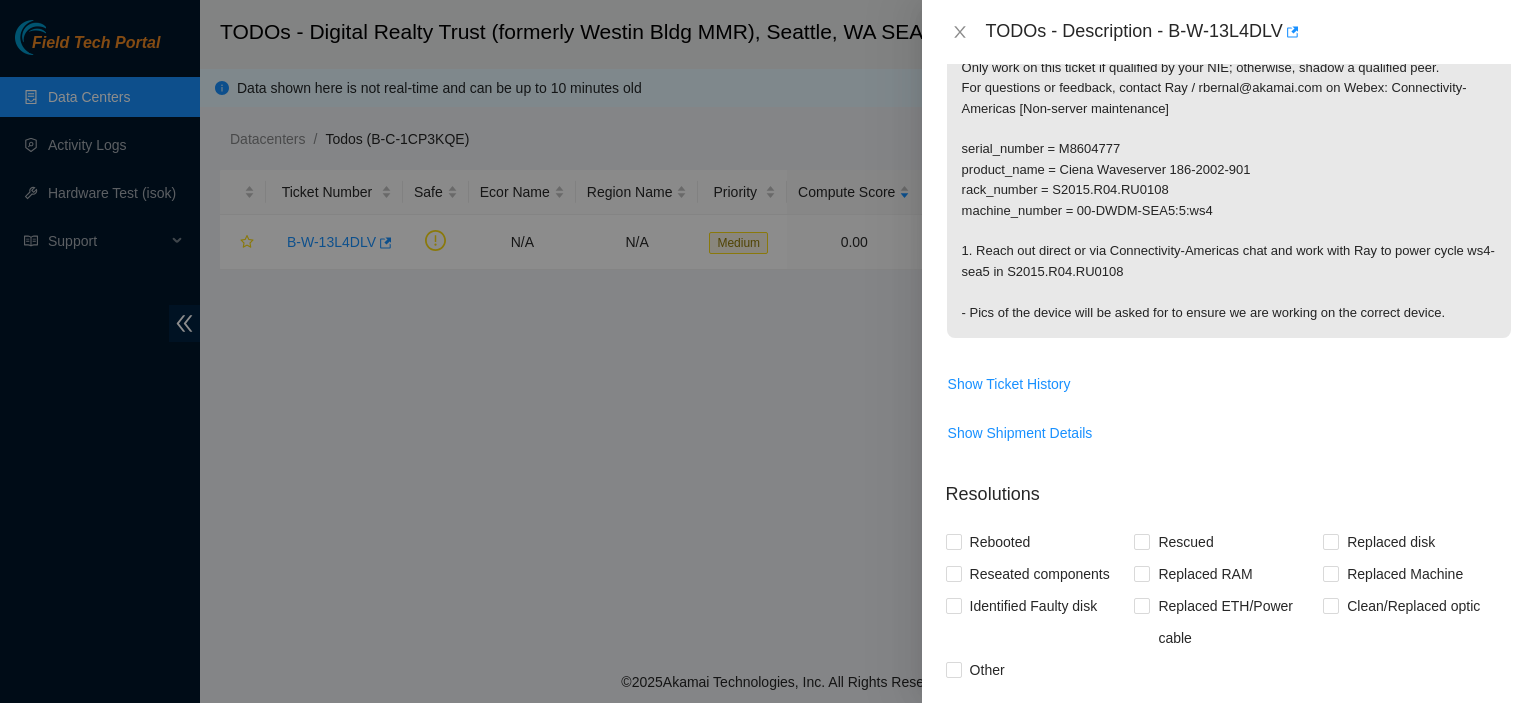 drag, startPoint x: 1300, startPoint y: 493, endPoint x: 1308, endPoint y: 705, distance: 212.1509 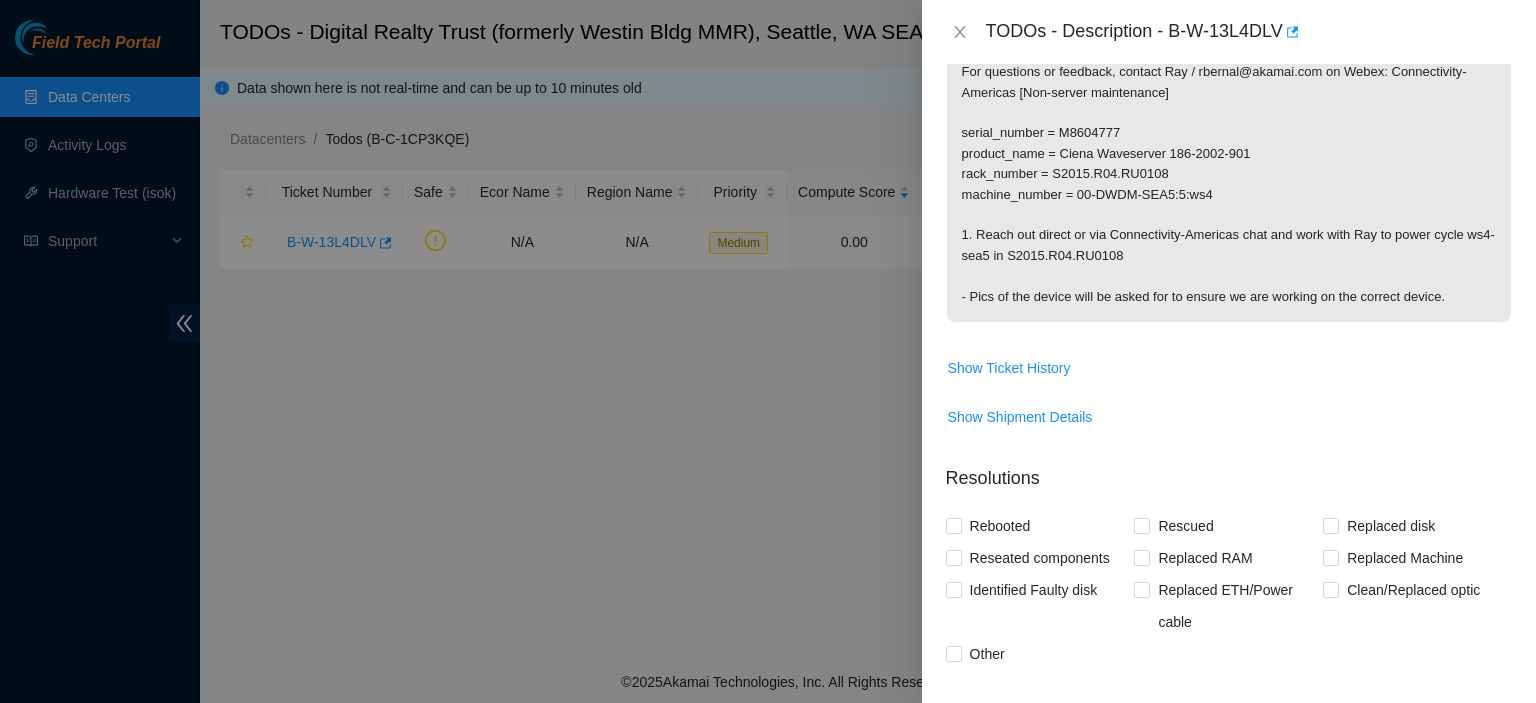 scroll, scrollTop: 722, scrollLeft: 0, axis: vertical 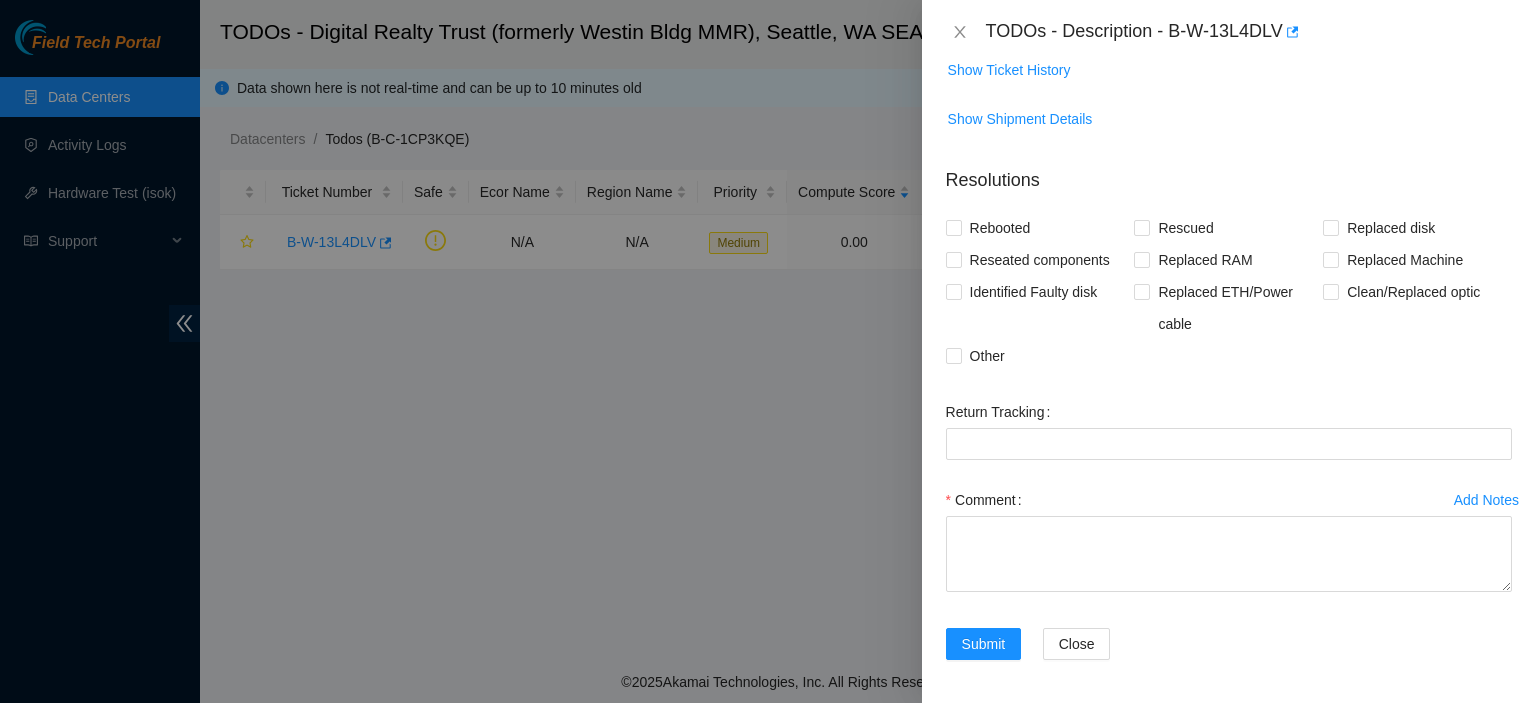 click on "Problem Type N/A Rack Number S2015.R04.RU0108 Machine Number 00-DWDM-SEA5:5:ws4 Serial Number M8604777 Product Type Ciena Waveserver 186-2002-901 IP Address N/A NetMask N/A Gateway N/A Triage: Work with [FIRST] from Connectivity-Americas to power cycle ws4-sea5
Safety Notice: This ticket is safe to work on. The unknown-ask message in FTP can be disregarded.
Only work on this ticket if qualified by your NIE; otherwise, shadow a qualified peer.
For questions or feedback, contact [FIRST] / [EMAIL] on Webex: Connectivity-Americas [Non-server maintenance]
serial_number = M8604777
product_name = Ciena Waveserver 186-2002-901
rack_number = S2015.R04.RU0108
machine_number = 00-DWDM-SEA5:5:ws4
1. Reach out direct or via Connectivity-Americas chat and work with [FIRST] to power cycle ws4-sea5 in S2015.R04.RU0108
- Pics of the device will be asked for to ensure we are working on the correct device. Show Ticket History Show Shipment Details Resolutions Rebooted Rescued Replaced disk Reseated components" at bounding box center [1229, 383] 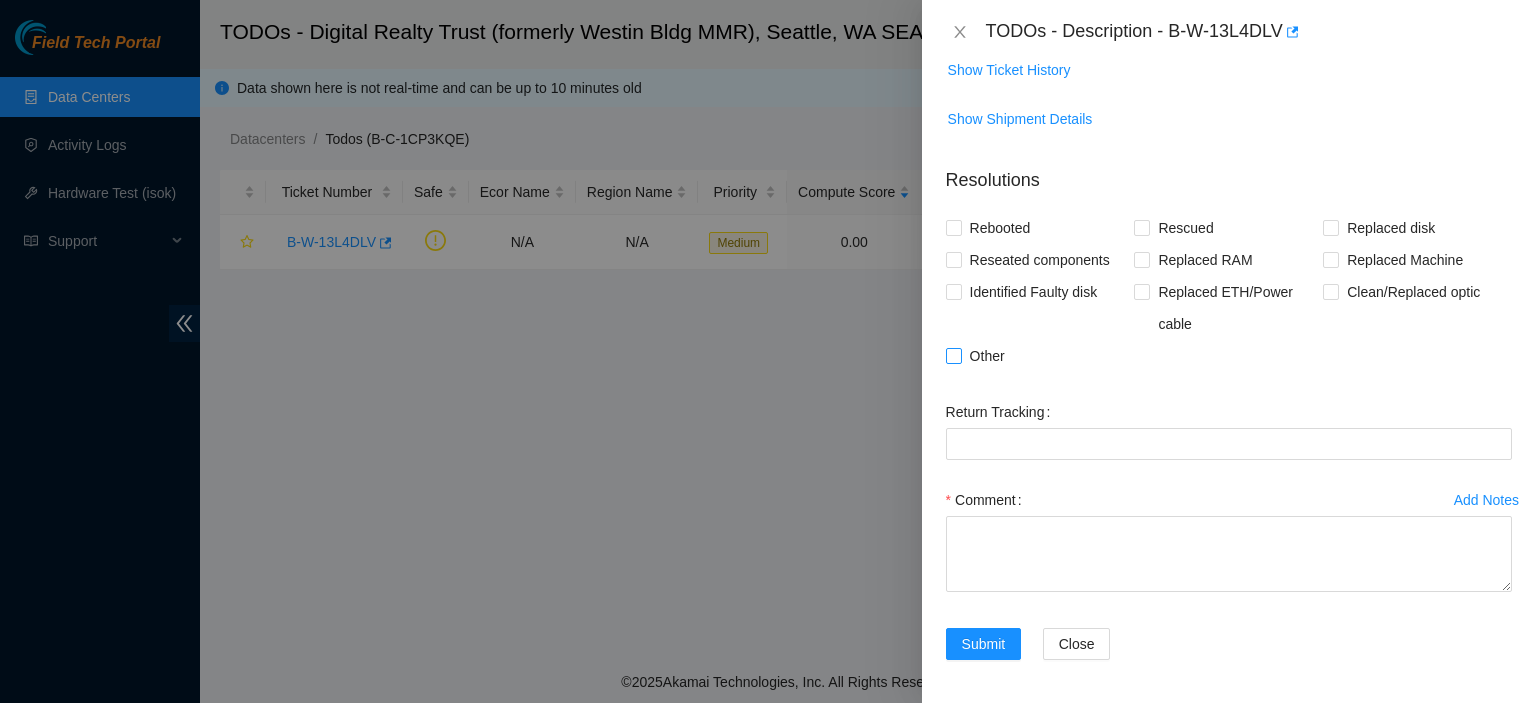 click on "Other" at bounding box center (953, 355) 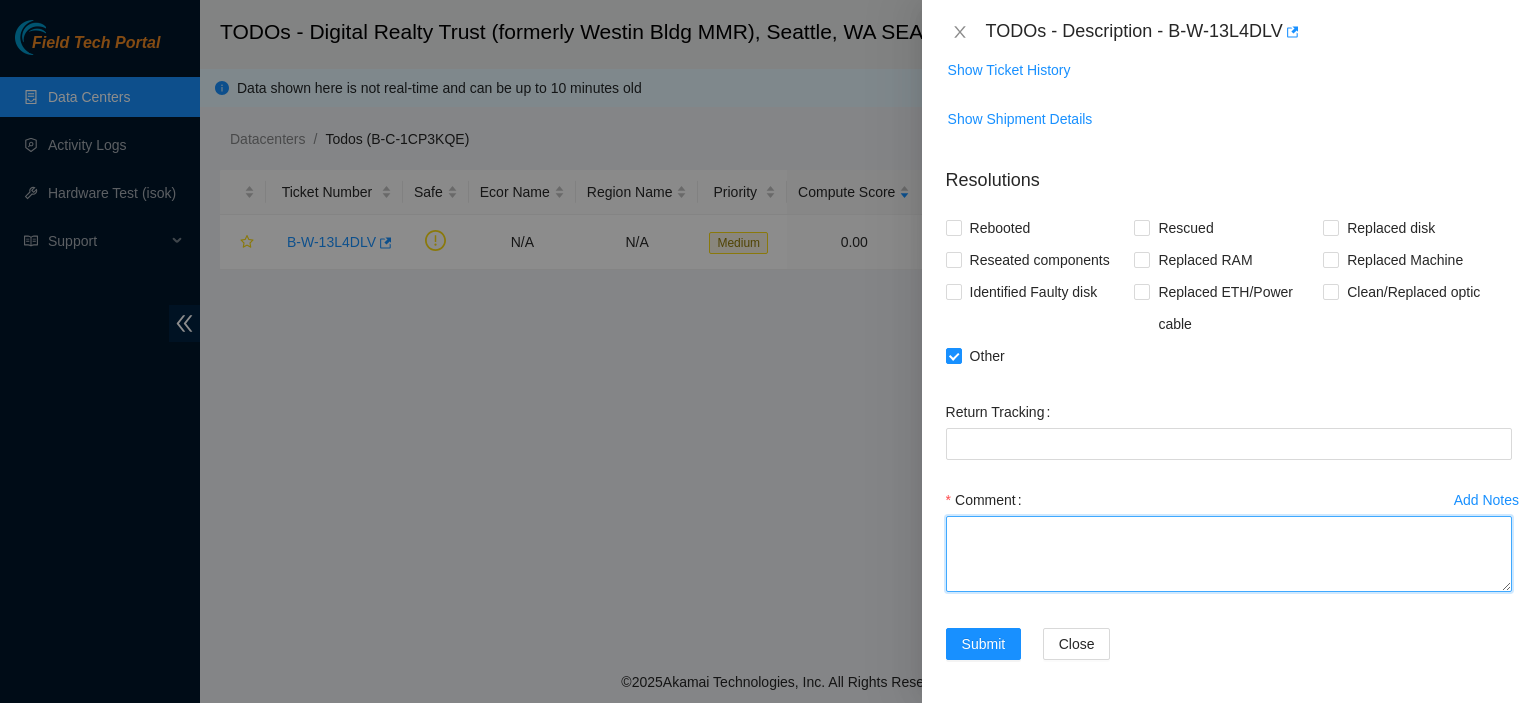 click on "Comment" at bounding box center [1229, 554] 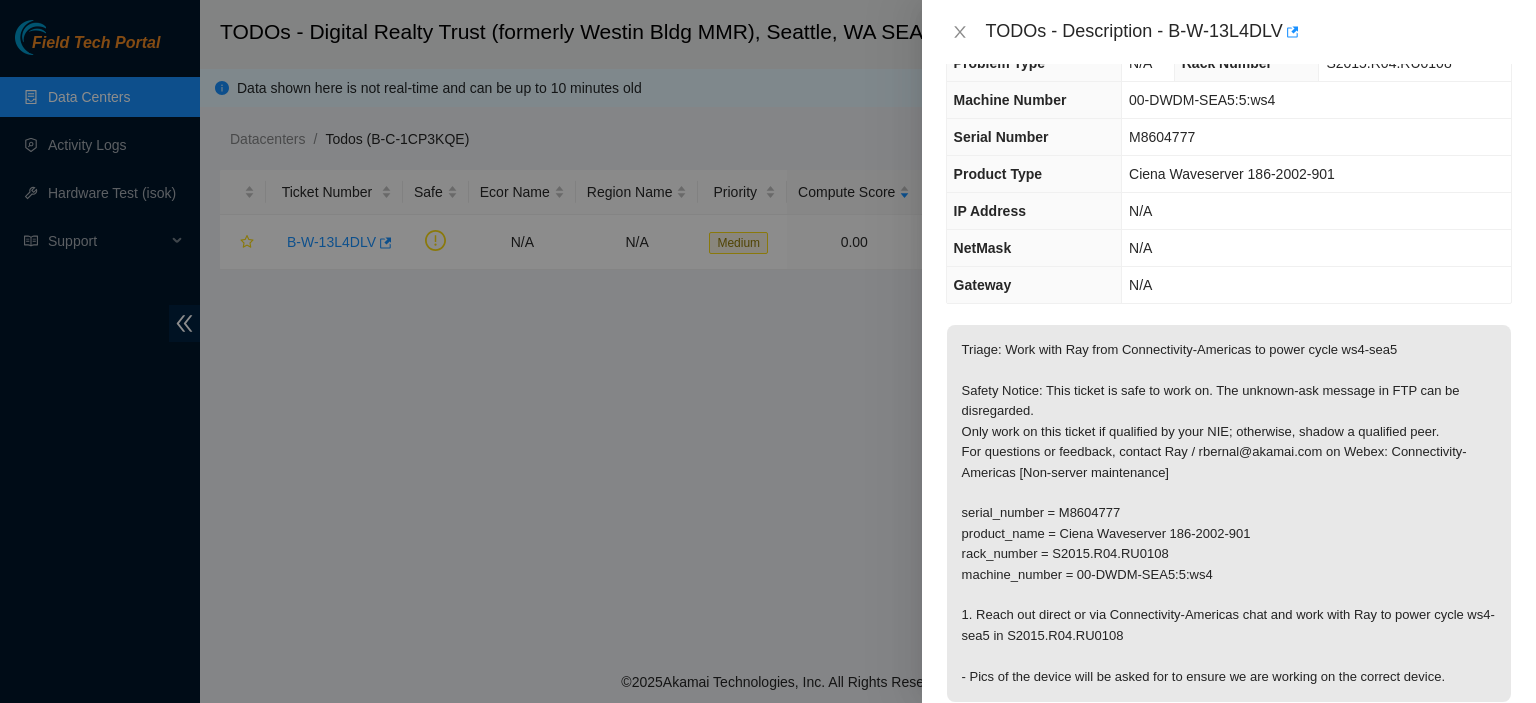 scroll, scrollTop: 46, scrollLeft: 0, axis: vertical 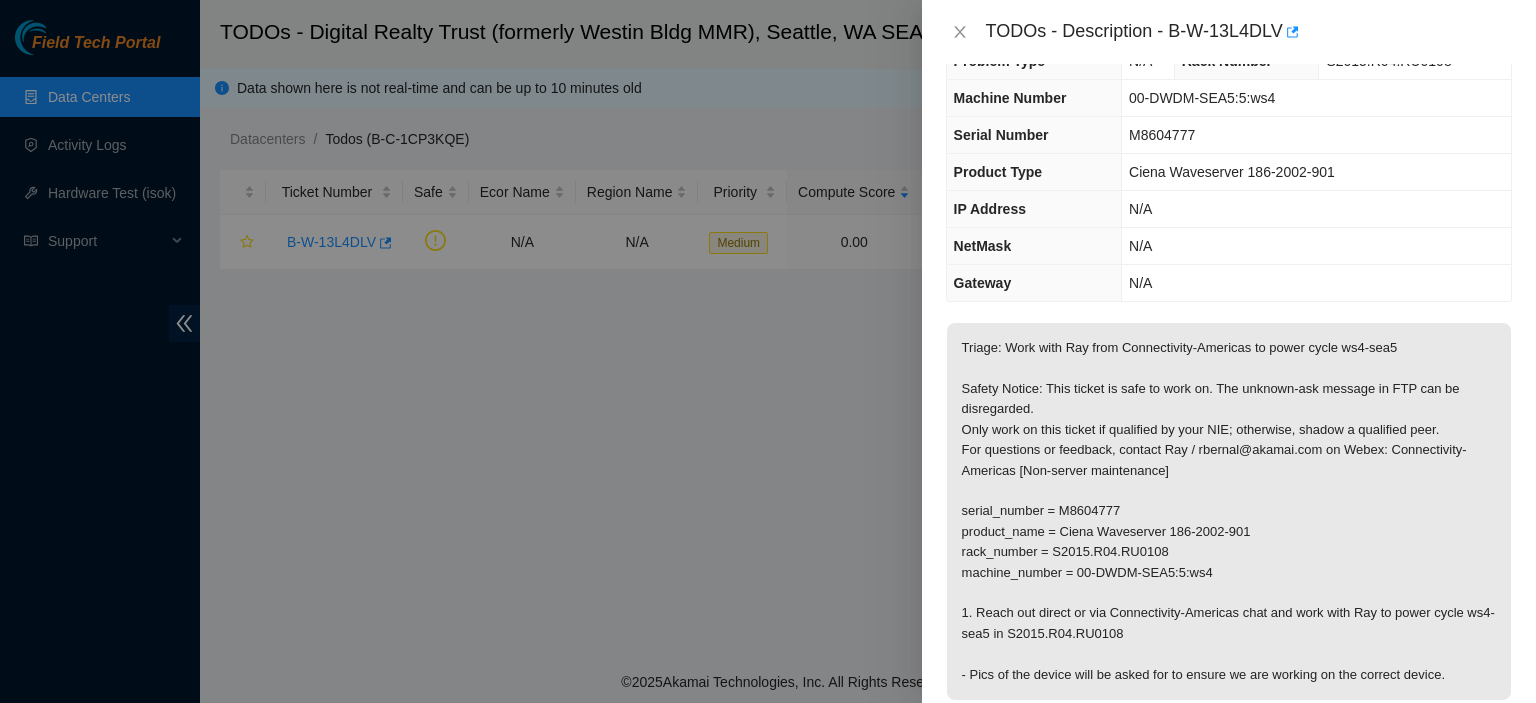 click on "Problem Type N/A Rack Number S2015.R04.RU0108 Machine Number 00-DWDM-SEA5:5:ws4 Serial Number M8604777 Product Type Ciena Waveserver 186-2002-901 IP Address N/A NetMask N/A Gateway N/A Triage: Work with [FIRST] from Connectivity-Americas to power cycle ws4-sea5
Safety Notice: This ticket is safe to work on. The unknown-ask message in FTP can be disregarded.
Only work on this ticket if qualified by your NIE; otherwise, shadow a qualified peer.
For questions or feedback, contact [FIRST] / [EMAIL] on Webex: Connectivity-Americas [Non-server maintenance]
serial_number = M8604777
product_name = Ciena Waveserver 186-2002-901
rack_number = S2015.R04.RU0108
machine_number = 00-DWDM-SEA5:5:ws4
1. Reach out direct or via Connectivity-Americas chat and work with [FIRST] to power cycle ws4-sea5 in S2015.R04.RU0108
- Pics of the device will be asked for to ensure we are working on the correct device. Show Ticket History Show Shipment Details Resolutions Rebooted Rescued Replaced disk Reseated components" at bounding box center (1229, 383) 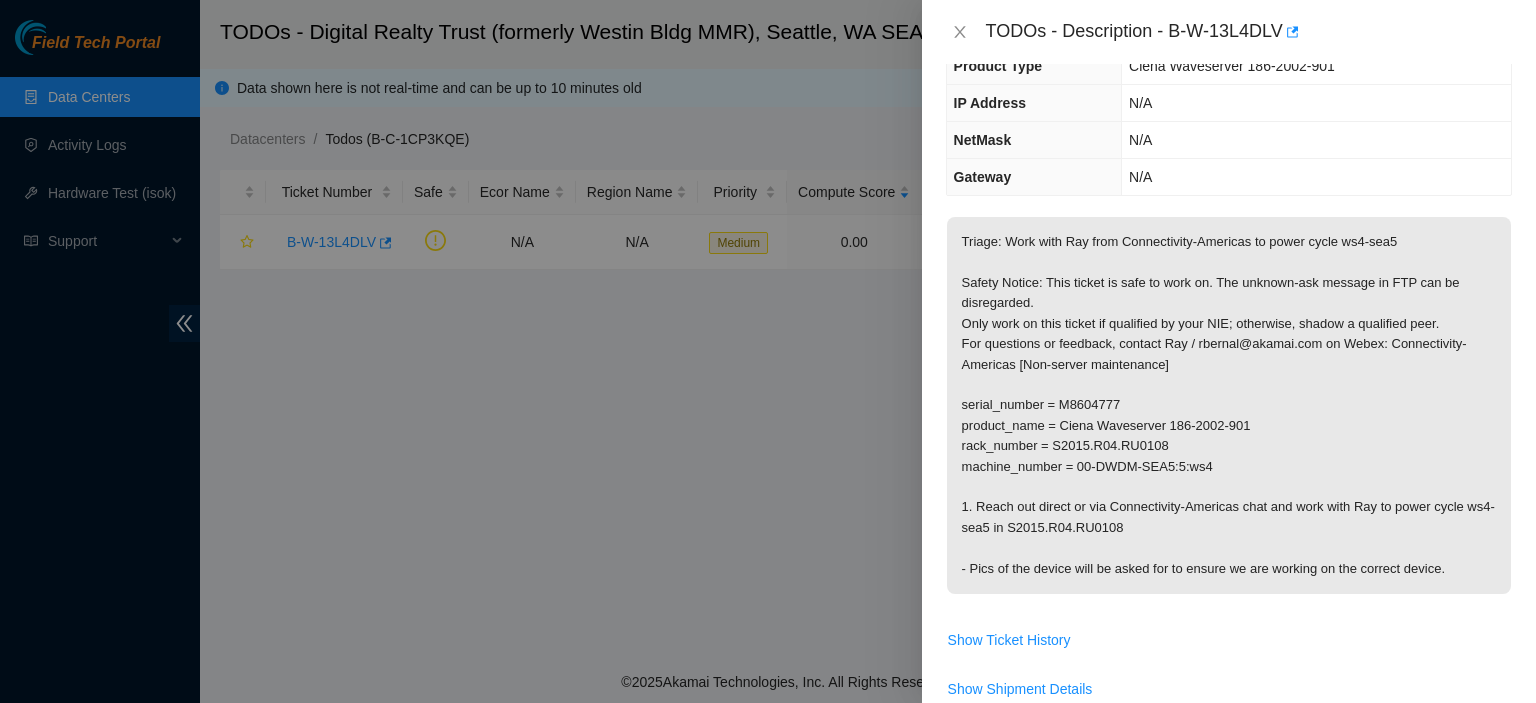 scroll, scrollTop: 166, scrollLeft: 0, axis: vertical 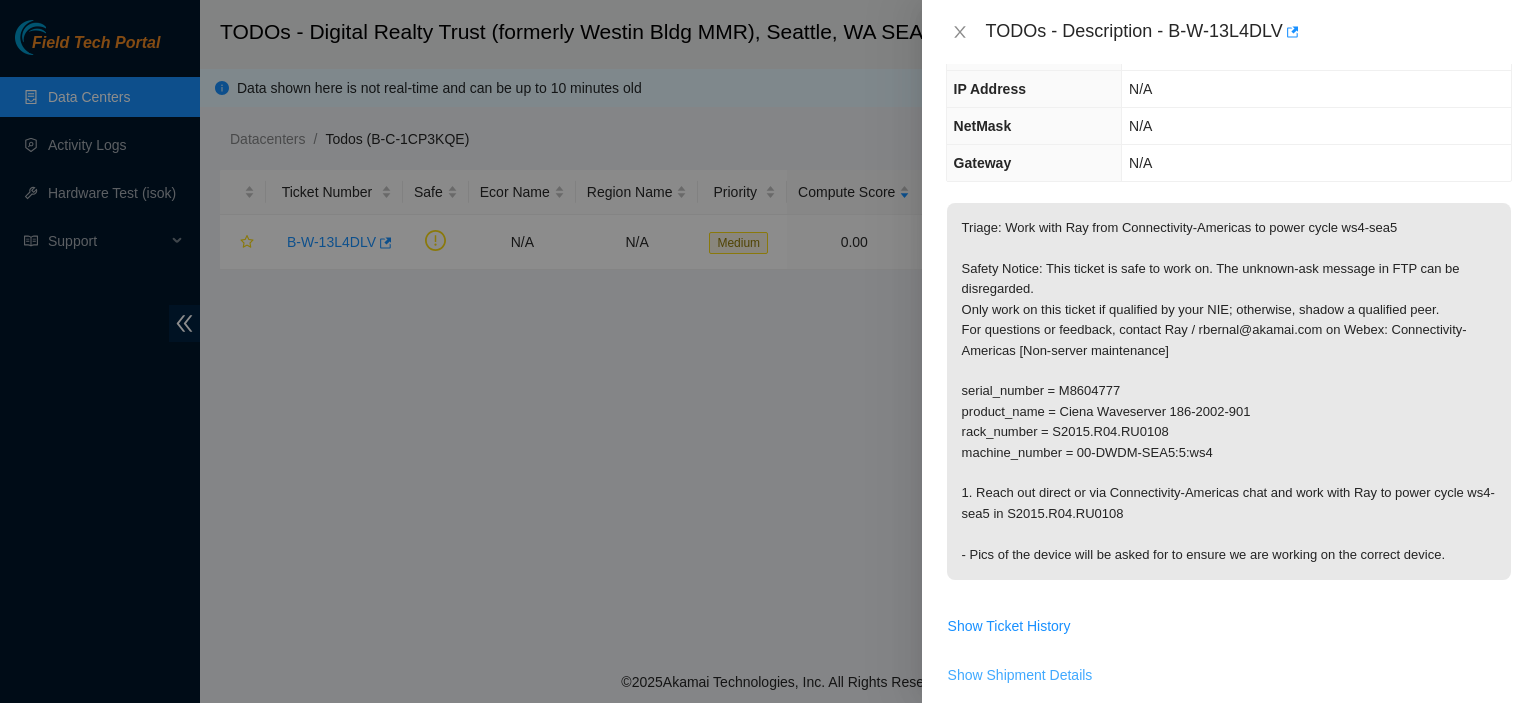 click on "Show Shipment Details" at bounding box center (1020, 675) 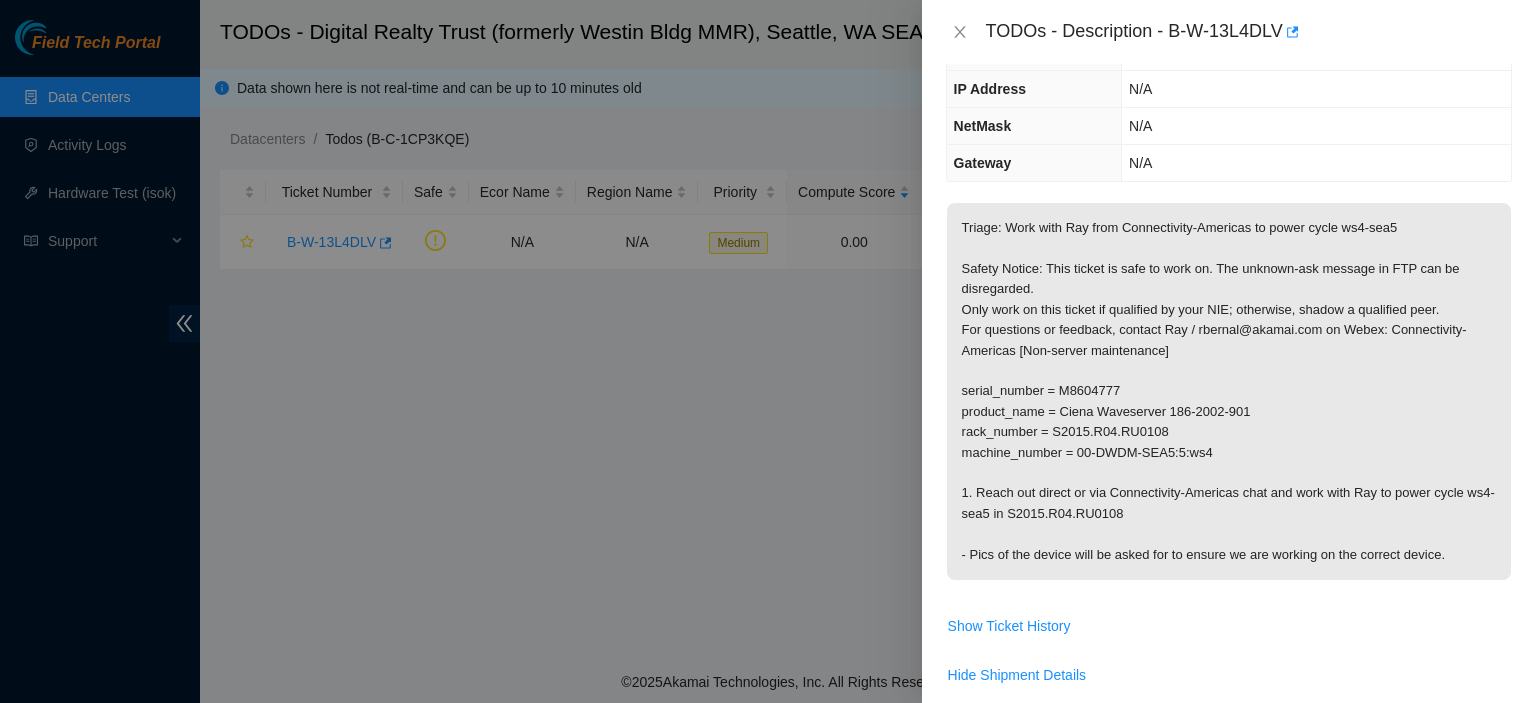 click on "Problem Type N/A Rack Number S2015.R04.RU0108 Machine Number 00-DWDM-SEA5:5:ws4 Serial Number [SERIAL_NUMBER] Product Type Ciena Waveserver 186-2002-901 IP Address N/A NetMask N/A Gateway N/A Triage: Work with [FIRST] from Connectivity-Americas to power cycle ws4-sea5
Safety Notice: This ticket is safe to work on. The unknown-ask message in FTP can be disregarded.
Only work on this ticket if qualified by your NIE; otherwise, shadow a qualified peer.
For questions or feedback, contact [FIRST] / [EMAIL] on Webex: Connectivity-Americas [Non-server maintenance]
serial_number = [SERIAL_NUMBER]
product_name = Ciena Waveserver 186-2002-901
rack_number = S2015.R04.RU0108
machine_number = 00-DWDM-SEA5:5:ws4
1. Reach out direct or via Connectivity-Americas chat and work with [FIRST] to power cycle ws4-sea5 in S2015.R04.RU0108
- Pics of the device will be asked for to ensure we are working on the correct device. Show Ticket History Hide Shipment Details Tracking Number Status Quantity X Product Signed By Date No Data" at bounding box center (1229, 383) 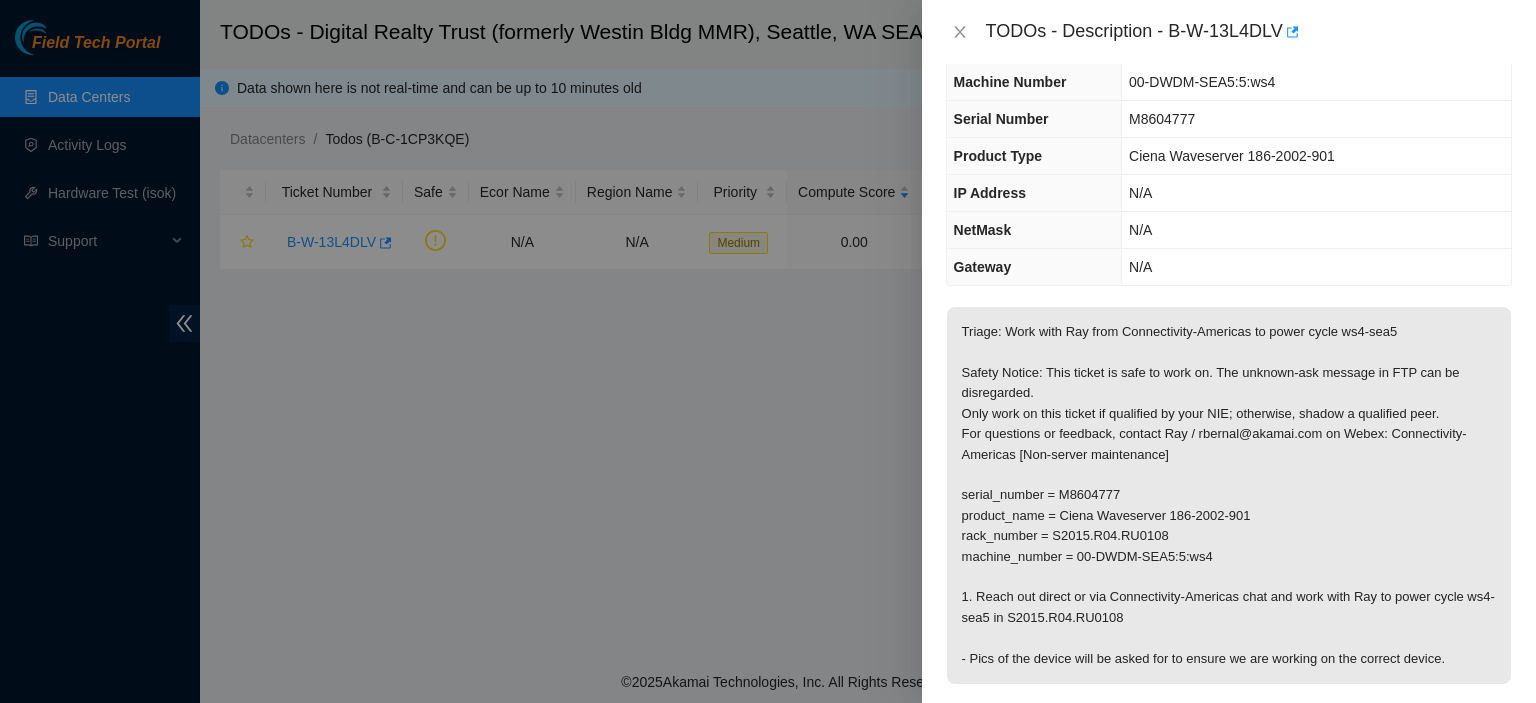 scroll, scrollTop: 0, scrollLeft: 0, axis: both 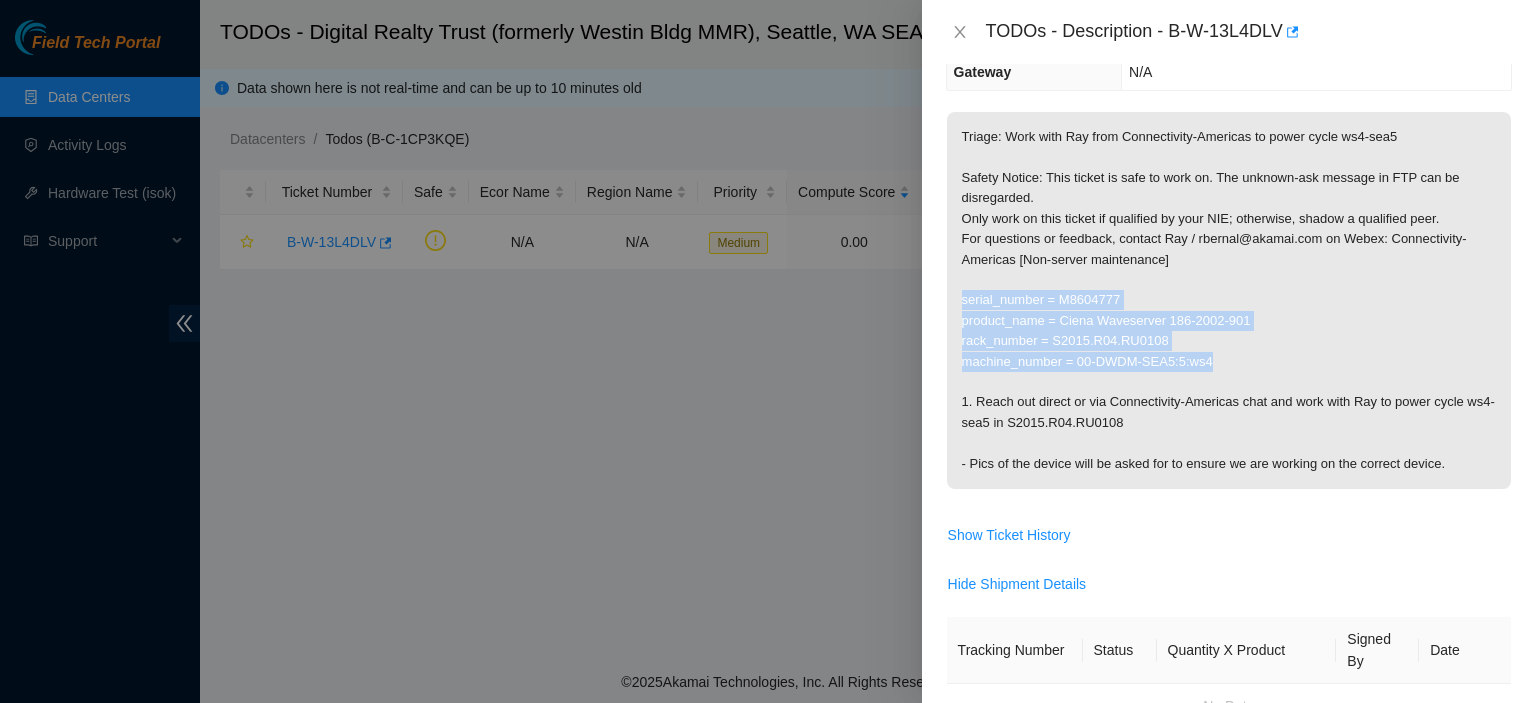 drag, startPoint x: 955, startPoint y: 300, endPoint x: 1222, endPoint y: 367, distance: 275.27805 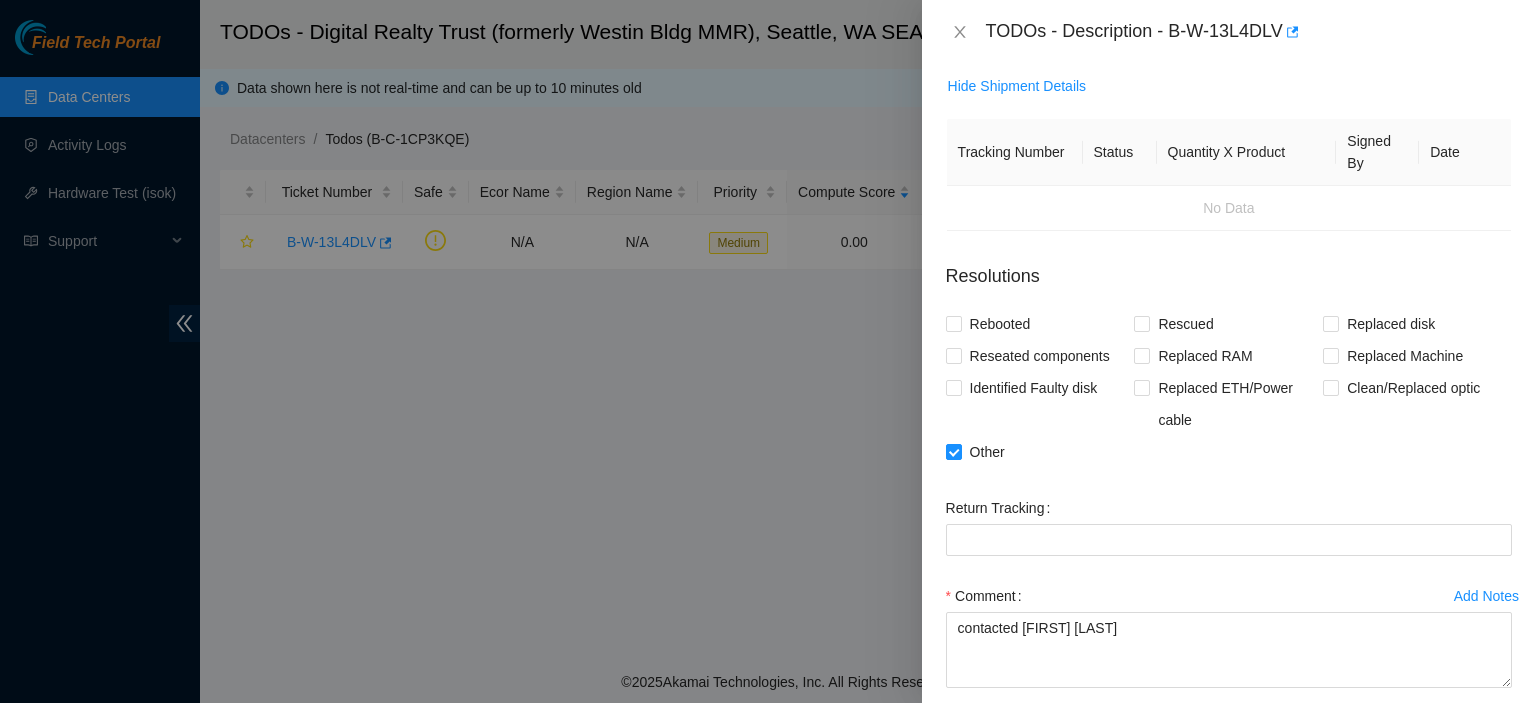 scroll, scrollTop: 783, scrollLeft: 0, axis: vertical 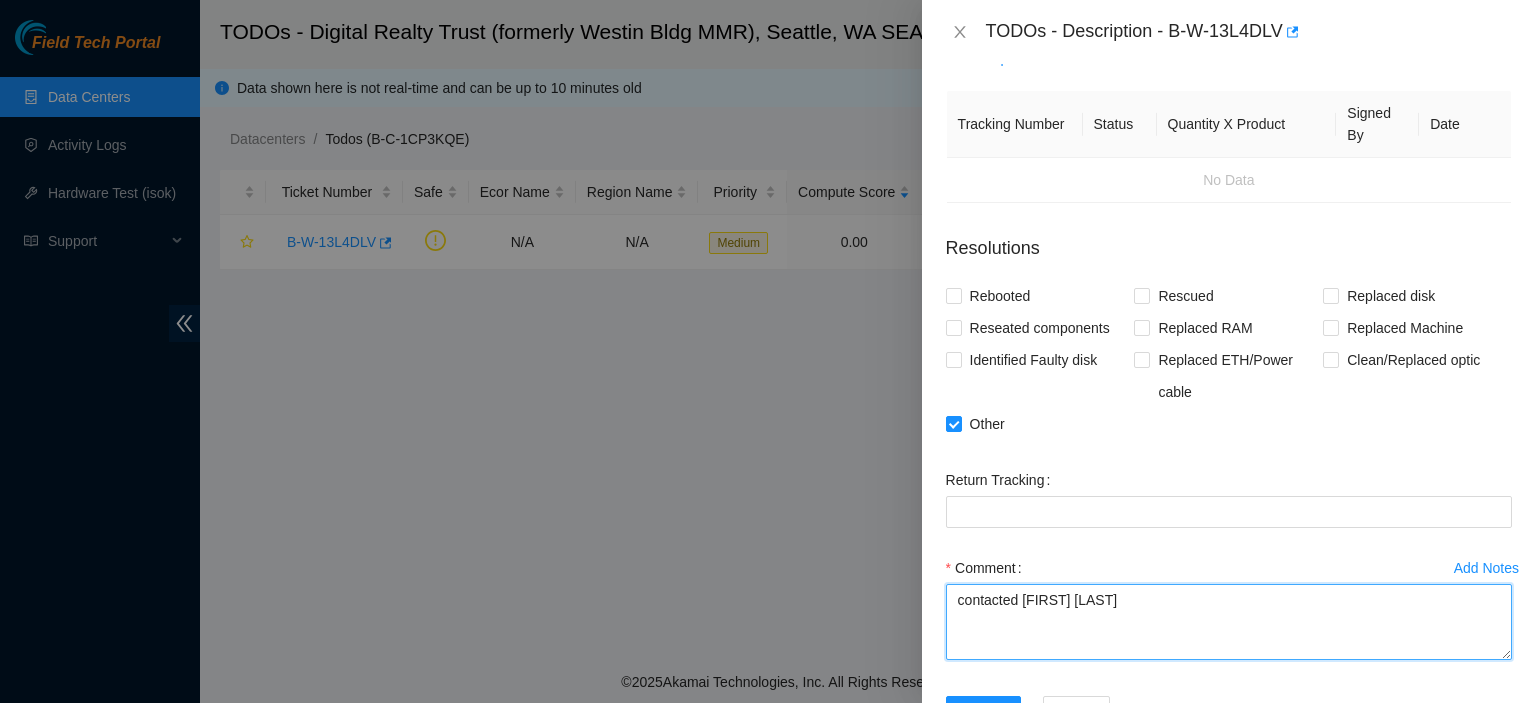 click on "contacted [FIRST] [LAST]" at bounding box center (1229, 622) 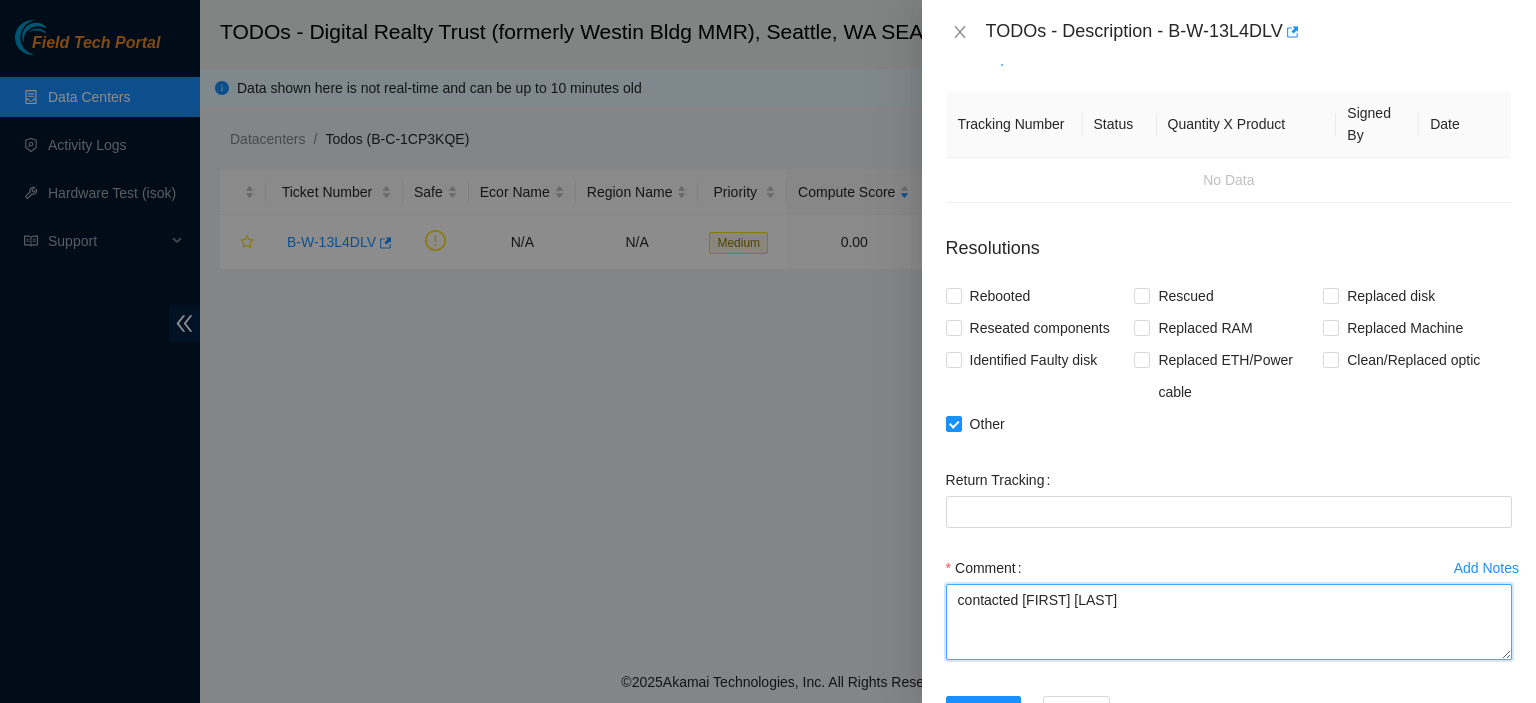 paste on "serial_number = M8604777
product_name = Ciena Waveserver 186-2002-901
rack_number = S2015.R04.RU0108
machine_number = 00-DWDM-SEA5:5:ws4" 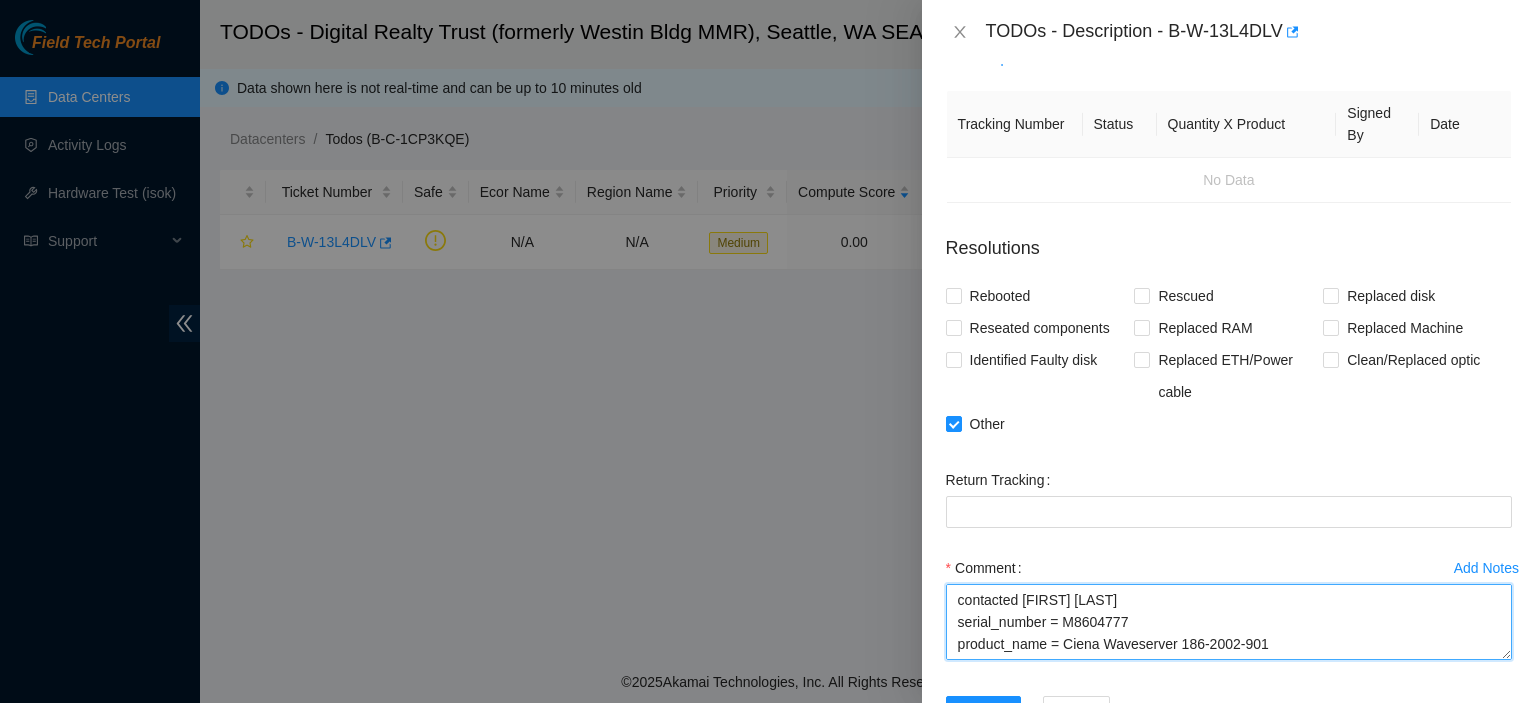 scroll, scrollTop: 38, scrollLeft: 0, axis: vertical 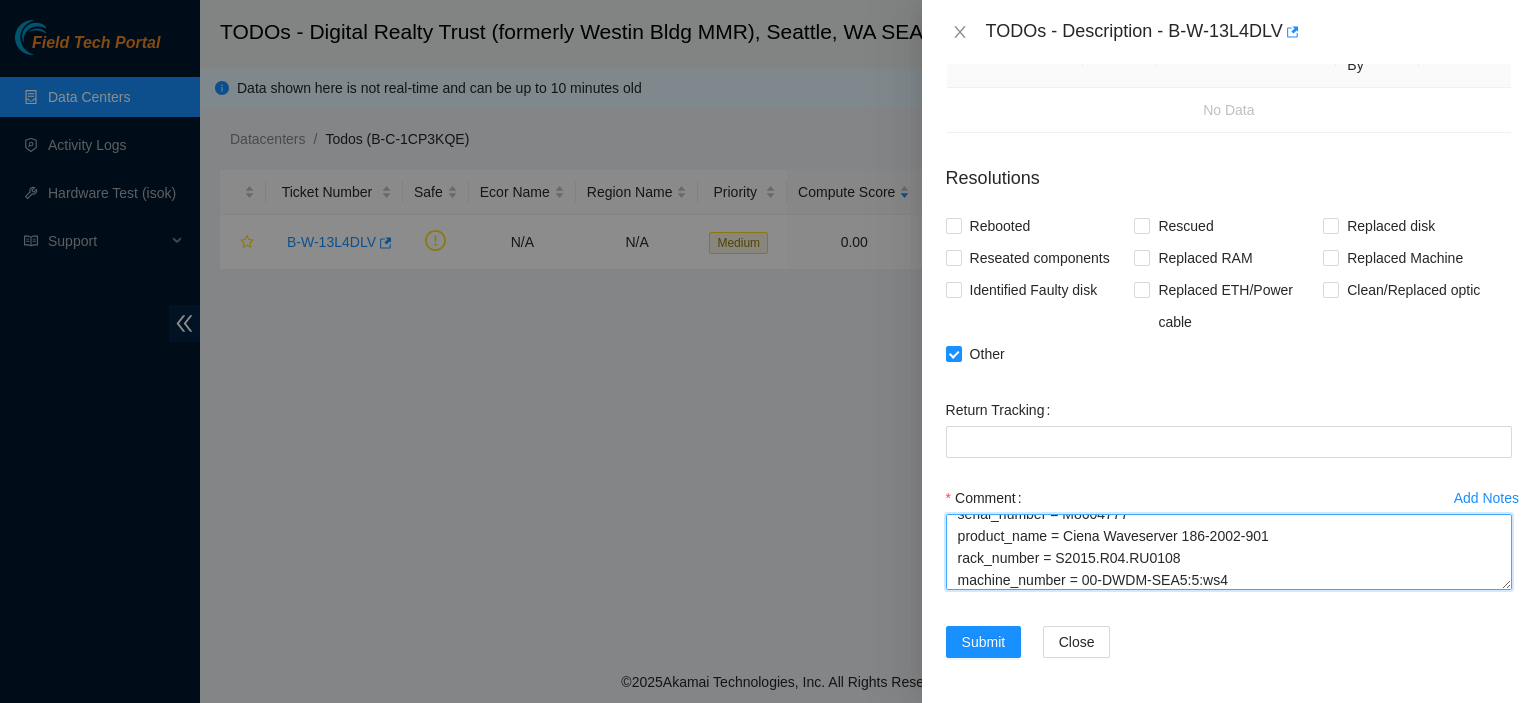 drag, startPoint x: 1491, startPoint y: 587, endPoint x: 1456, endPoint y: 721, distance: 138.49548 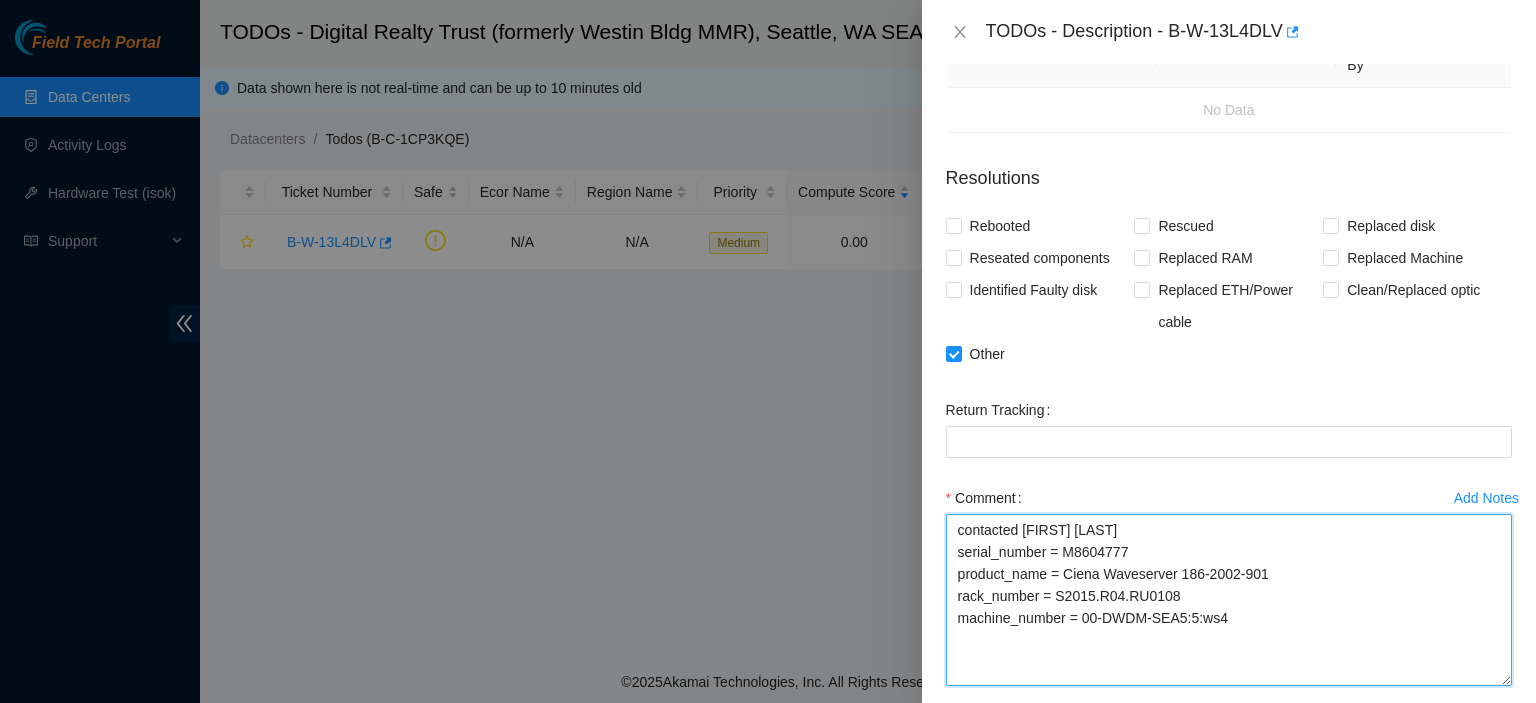 drag, startPoint x: 1491, startPoint y: 585, endPoint x: 1490, endPoint y: 683, distance: 98.005104 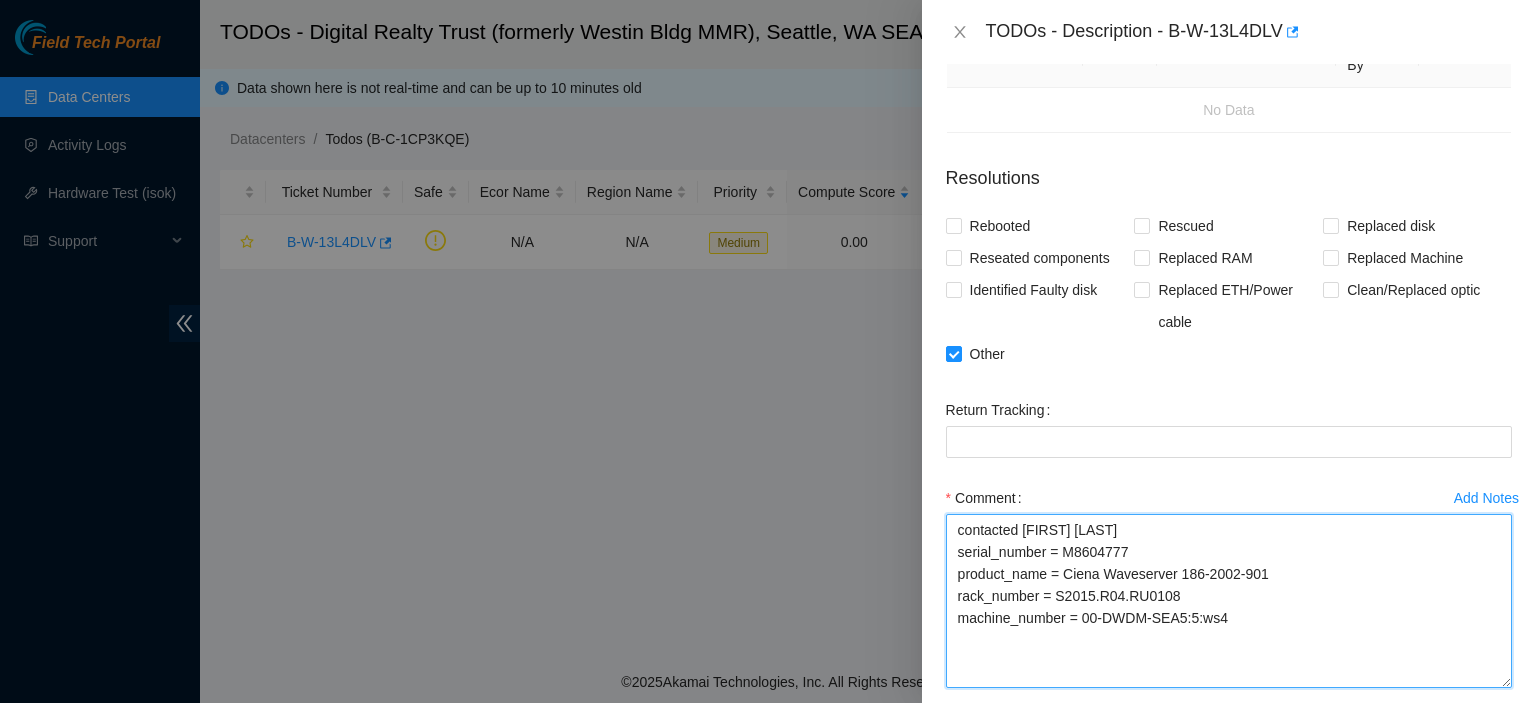 click on "contacted [FIRST] [LAST]
serial_number = M8604777
product_name = Ciena Waveserver 186-2002-901
rack_number = S2015.R04.RU0108
machine_number = 00-DWDM-SEA5:5:ws4" at bounding box center [1229, 601] 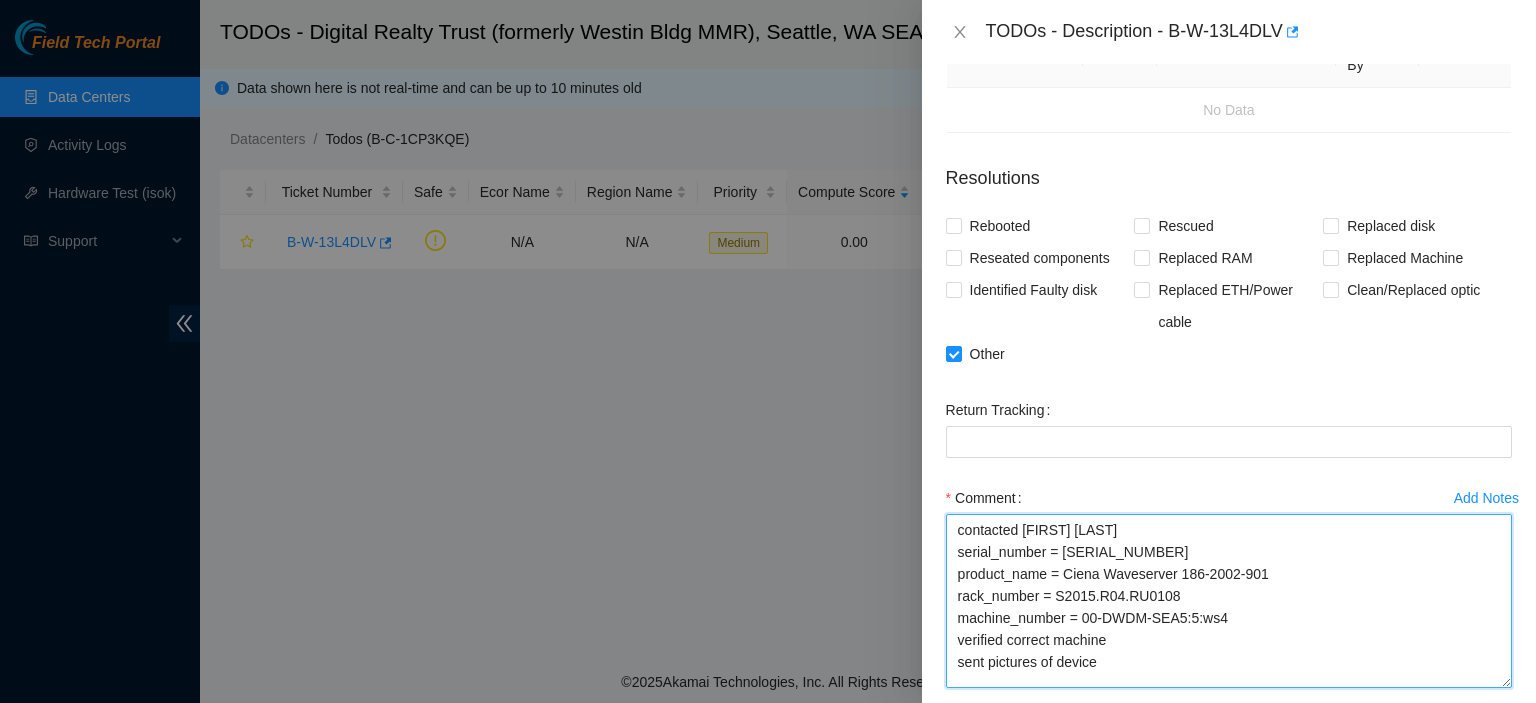 scroll, scrollTop: 6, scrollLeft: 0, axis: vertical 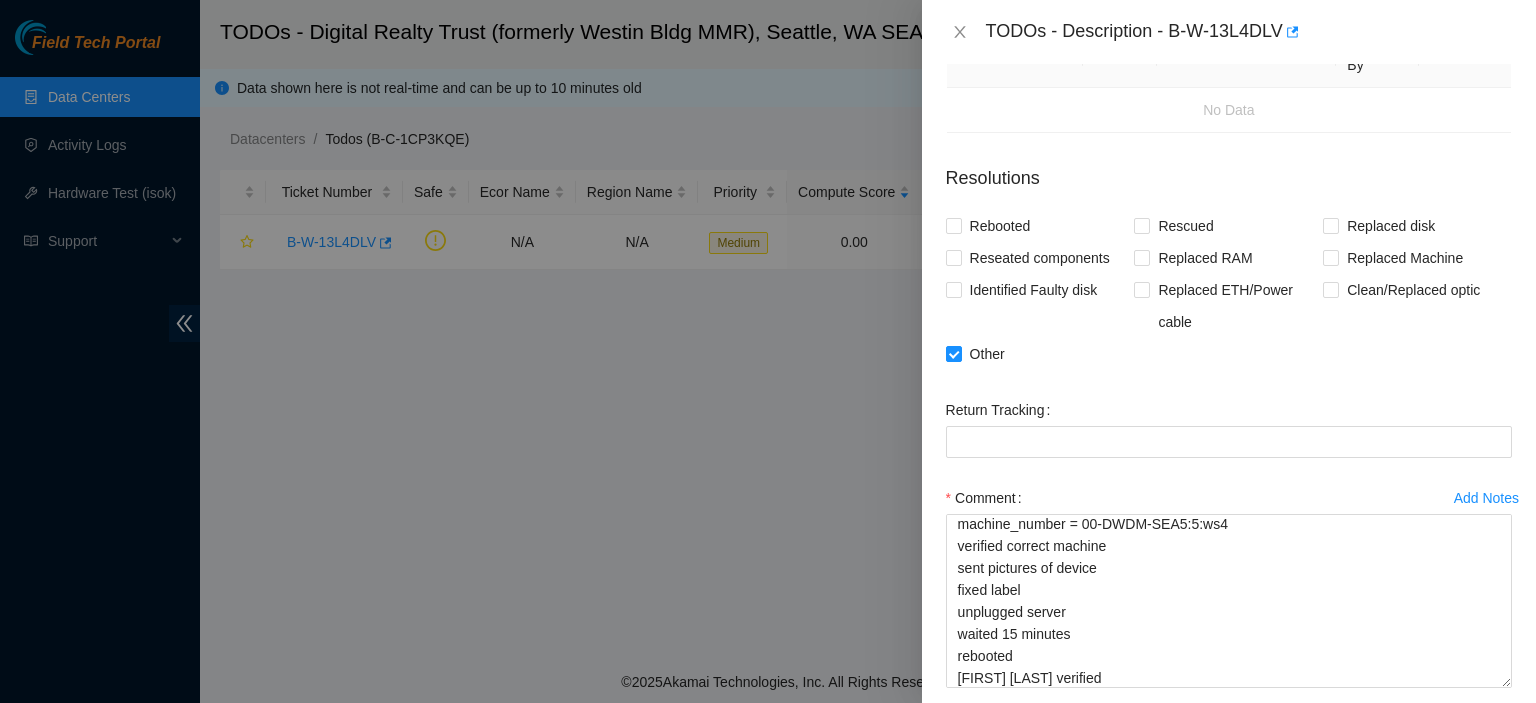 click on "Return Tracking" at bounding box center [1229, 438] 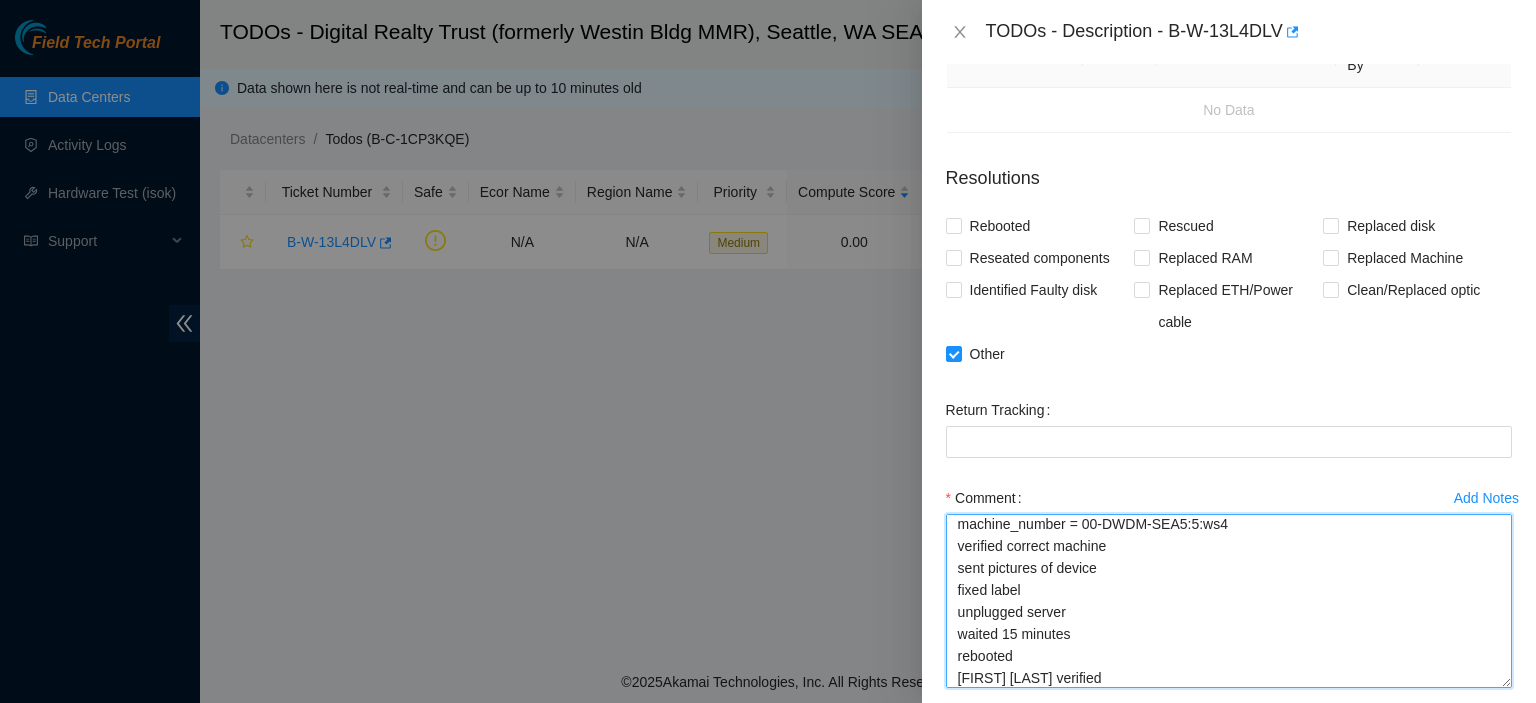 click on "contacted [FIRST] [LAST]
serial_number = [SERIAL_NUMBER]
product_name = Ciena Waveserver 186-2002-901
rack_number = S2015.R04.RU0108
machine_number = 00-DWDM-SEA5:5:ws4
verified correct machine
sent pictures of device
fixed label
unplugged server
waited 15 minutes
rebooted
[FIRST] [LAST] verified" at bounding box center (1229, 601) 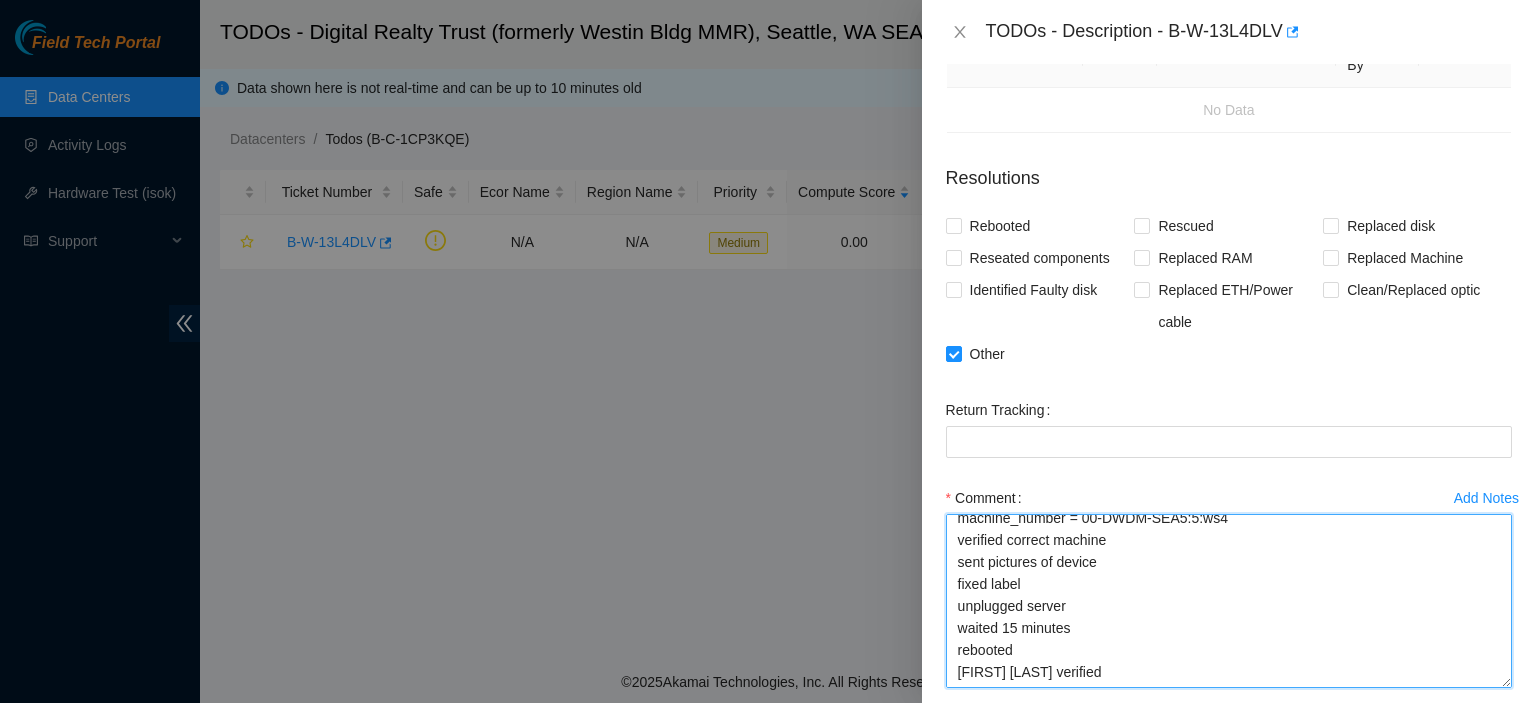 paste on "(akamai@[IP_ADDRESS]) Password:
!!! This is a private network. Any unauthorized access or use will lead to prosecution!!!
Welcome to the Waveserver OS CLI!
ws4-westin-[CITY]>" 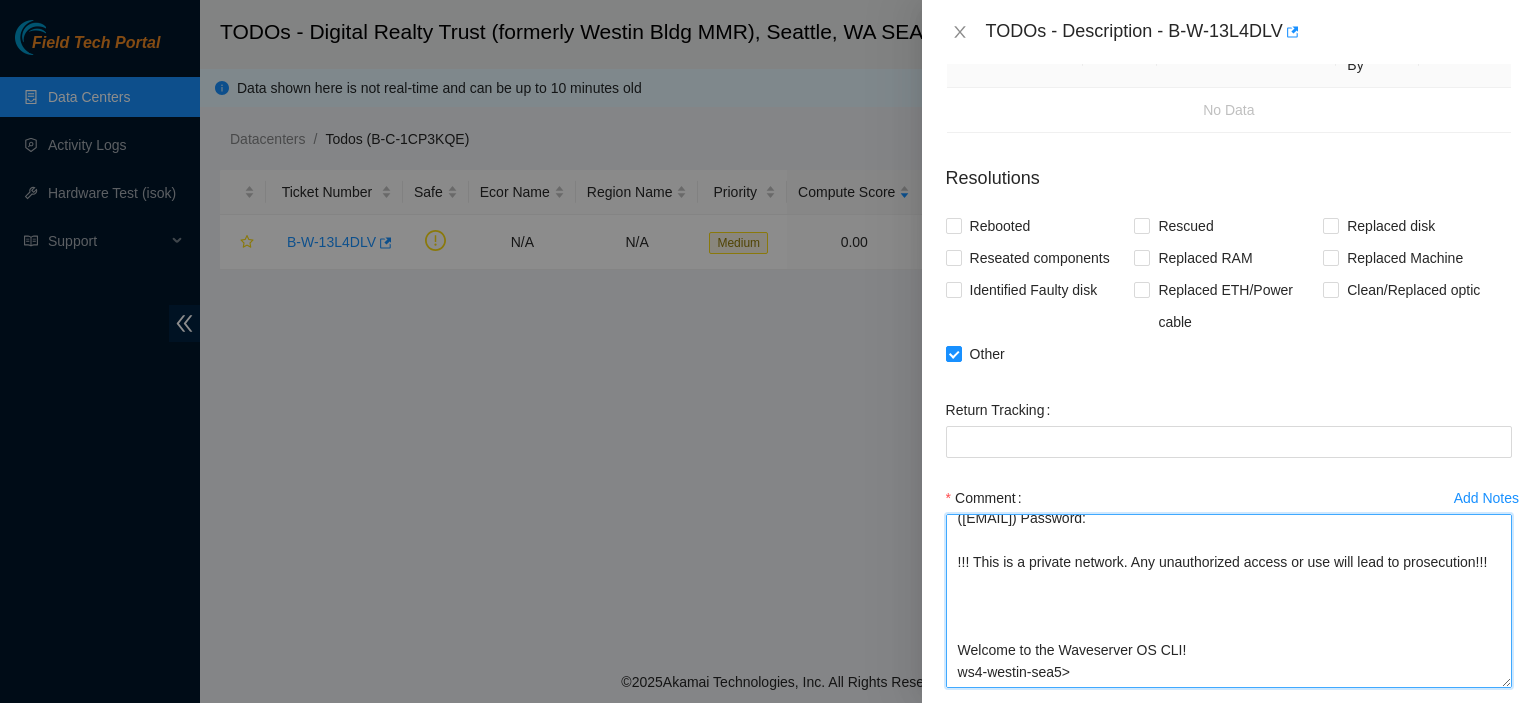 scroll, scrollTop: 314, scrollLeft: 0, axis: vertical 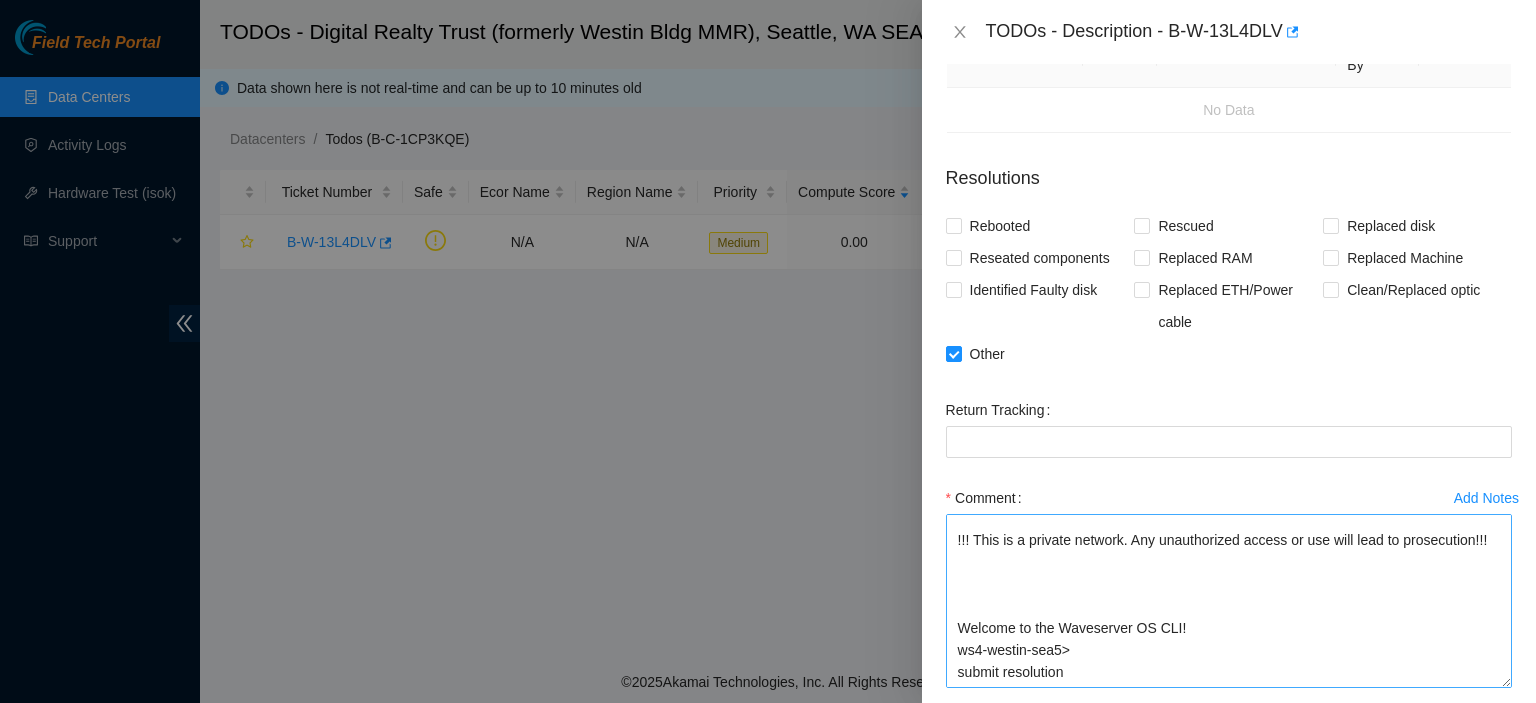 drag, startPoint x: 1218, startPoint y: 496, endPoint x: 1217, endPoint y: 635, distance: 139.0036 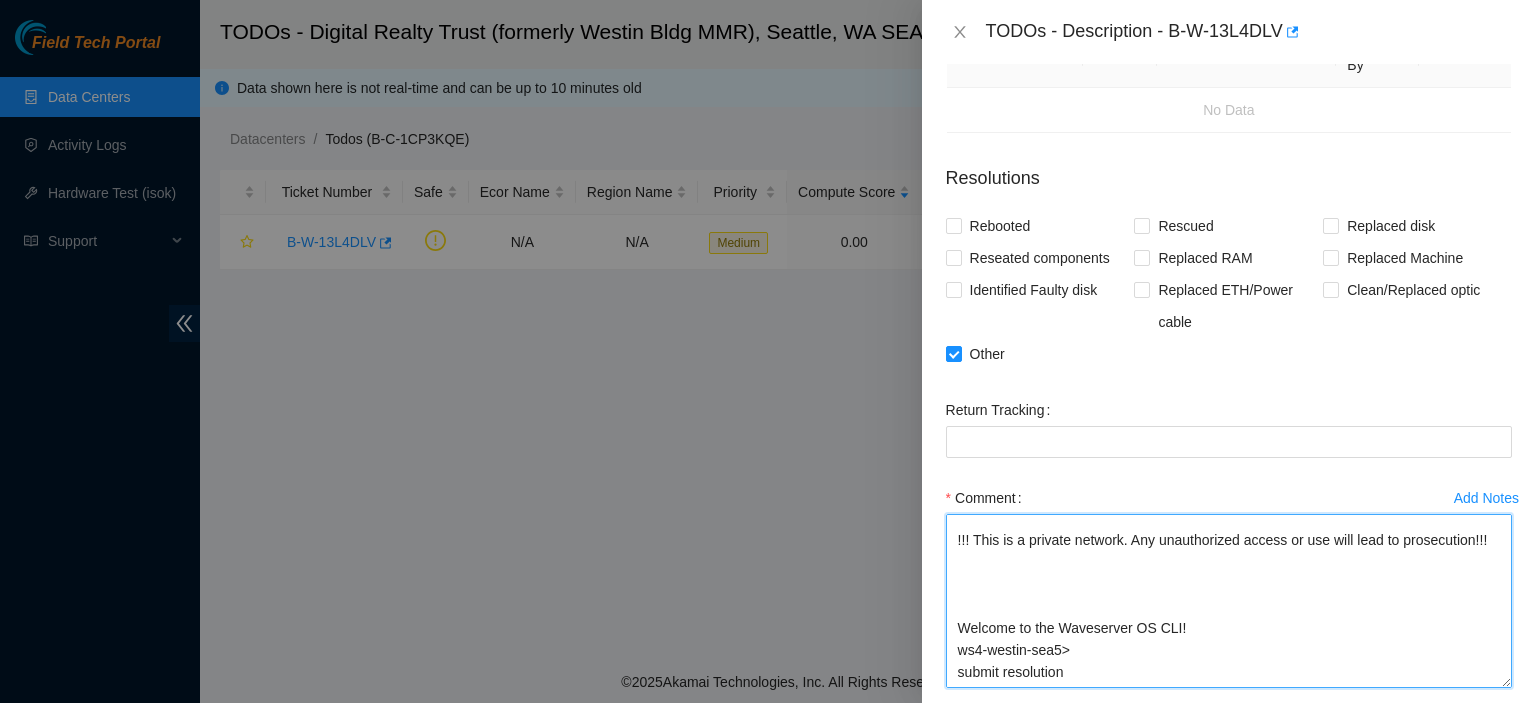 scroll, scrollTop: 319, scrollLeft: 0, axis: vertical 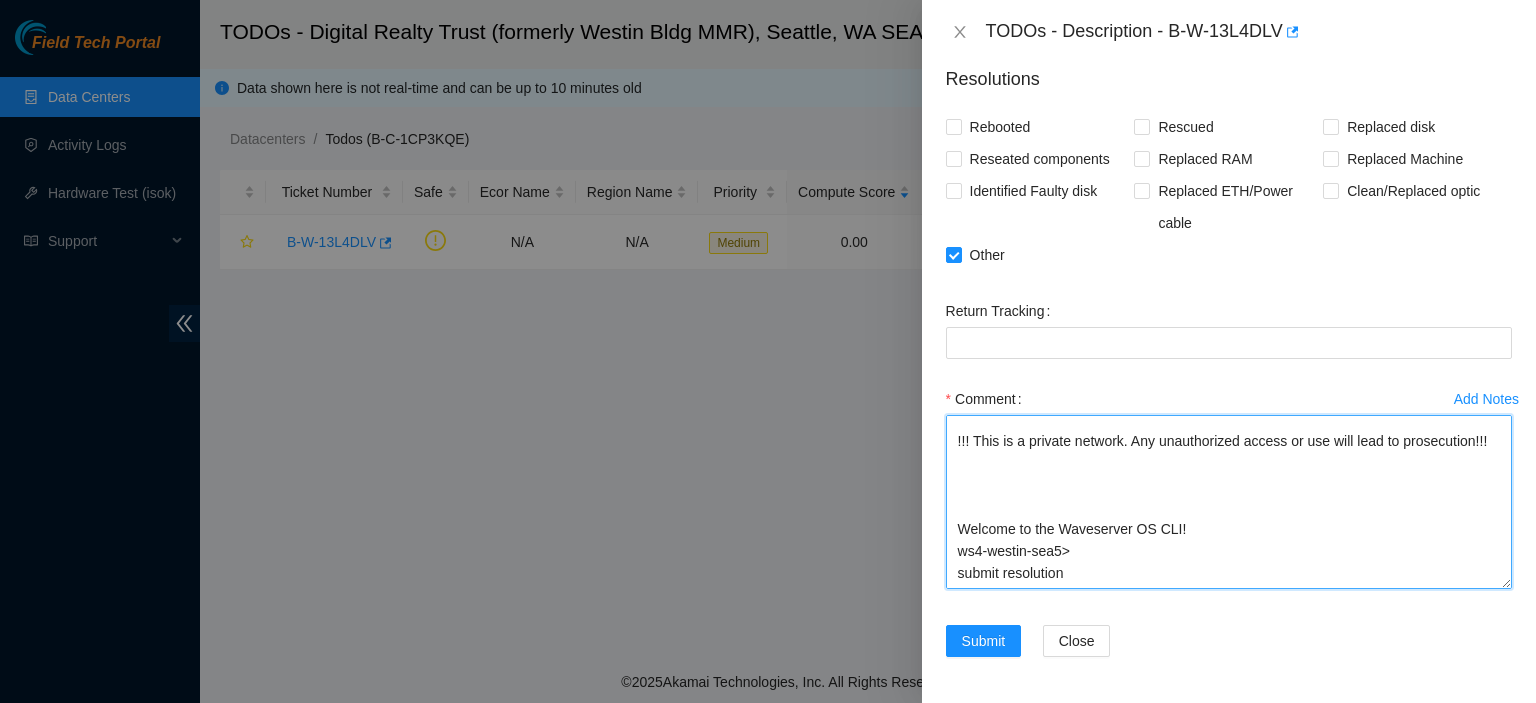 click on "contacted [FIRST] [LAST]
serial_number = [SERIAL_NUMBER]
product_name = Ciena Waveserver 186-2002-901
rack_number = S2015.R04.RU0108
machine_number = 00-DWDM-SEA5:5:ws4
verified correct machine
sent pictures of device
fixed label
unplugged server
waited 15 minutes
rebooted
[FIRST] [LAST] verified
(akamai@[IP_ADDRESS]) Password:
!!! This is a private network. Any unauthorized access or use will lead to prosecution!!!
Welcome to the Waveserver OS CLI!
ws4-westin-sea5>
submit resolution" at bounding box center [1229, 502] 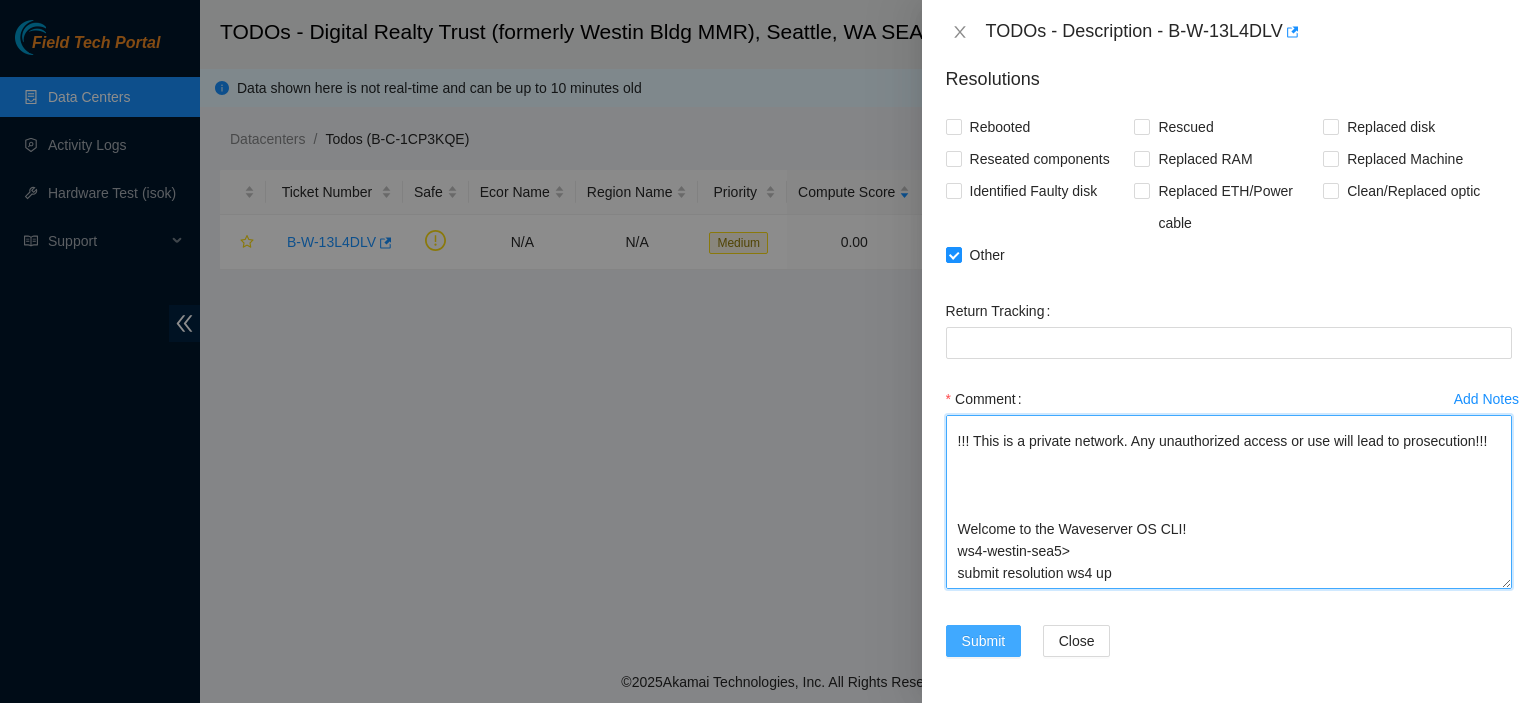 type on "contacted [FIRST] [LAST]
serial_number = M8604777
product_name = Ciena Waveserver 186-2002-901
rack_number = S2015.R04.RU0108
machine_number = 00-DWDM-SEA5:5:ws4
verified correct machine
sent pictures of device
fixed label
unplugged server
waited 15 minutes
rebooted
[FIRST] [LAST] verified
([EMAIL]) Password:
!!! This is a private network. Any unauthorized access or use will lead to prosecution!!!
Welcome to the Waveserver OS CLI!
ws4-westin-sea5>
submit resolution ws4 up" 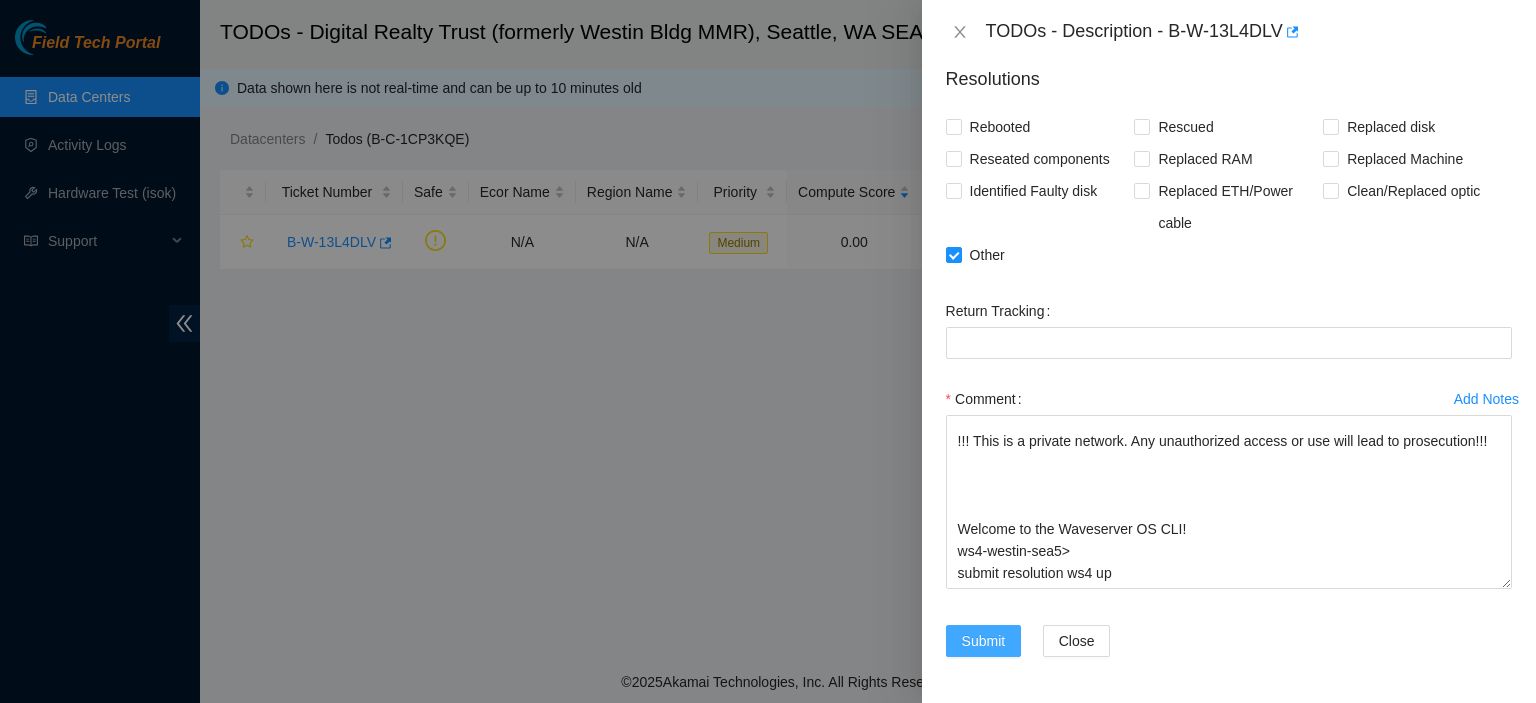 click on "Submit" at bounding box center [984, 641] 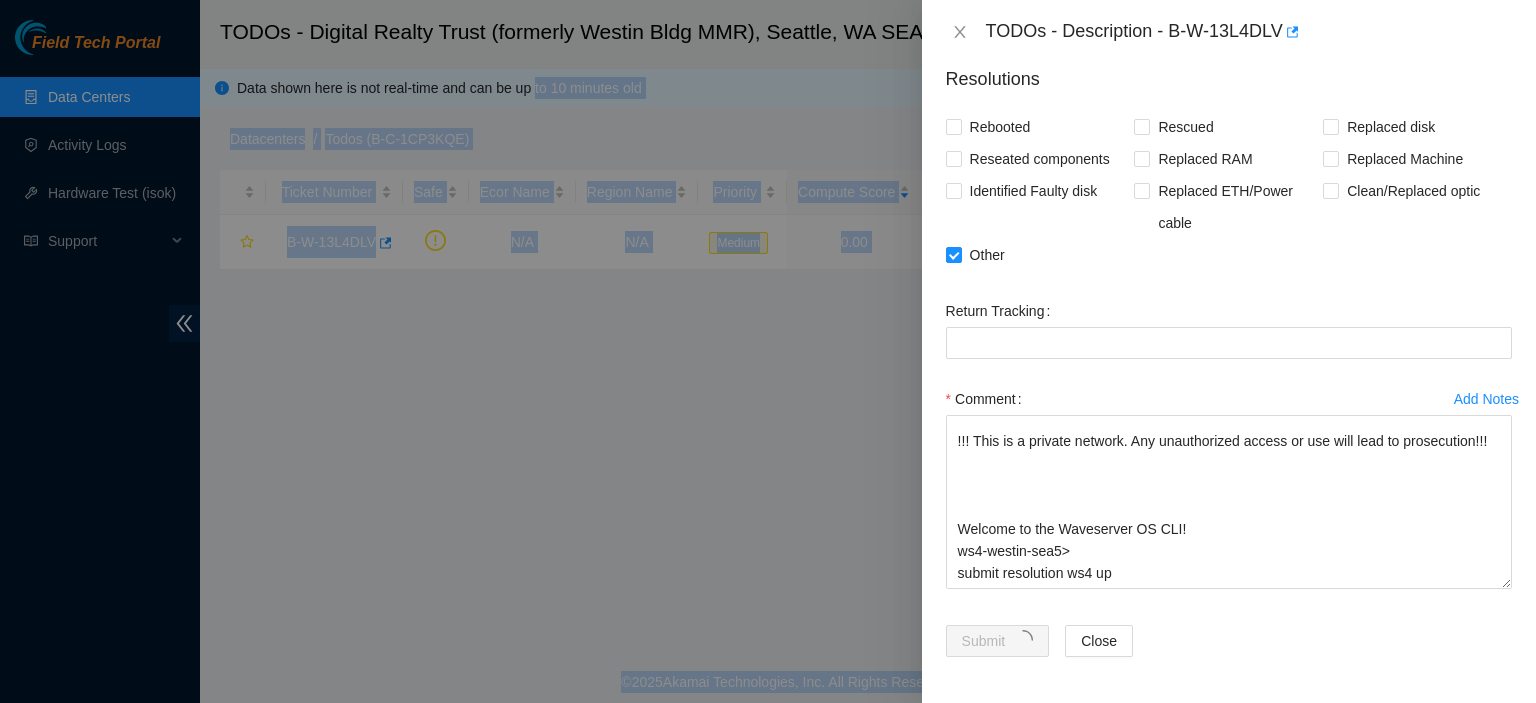 drag, startPoint x: 824, startPoint y: 208, endPoint x: 533, endPoint y: -121, distance: 439.22888 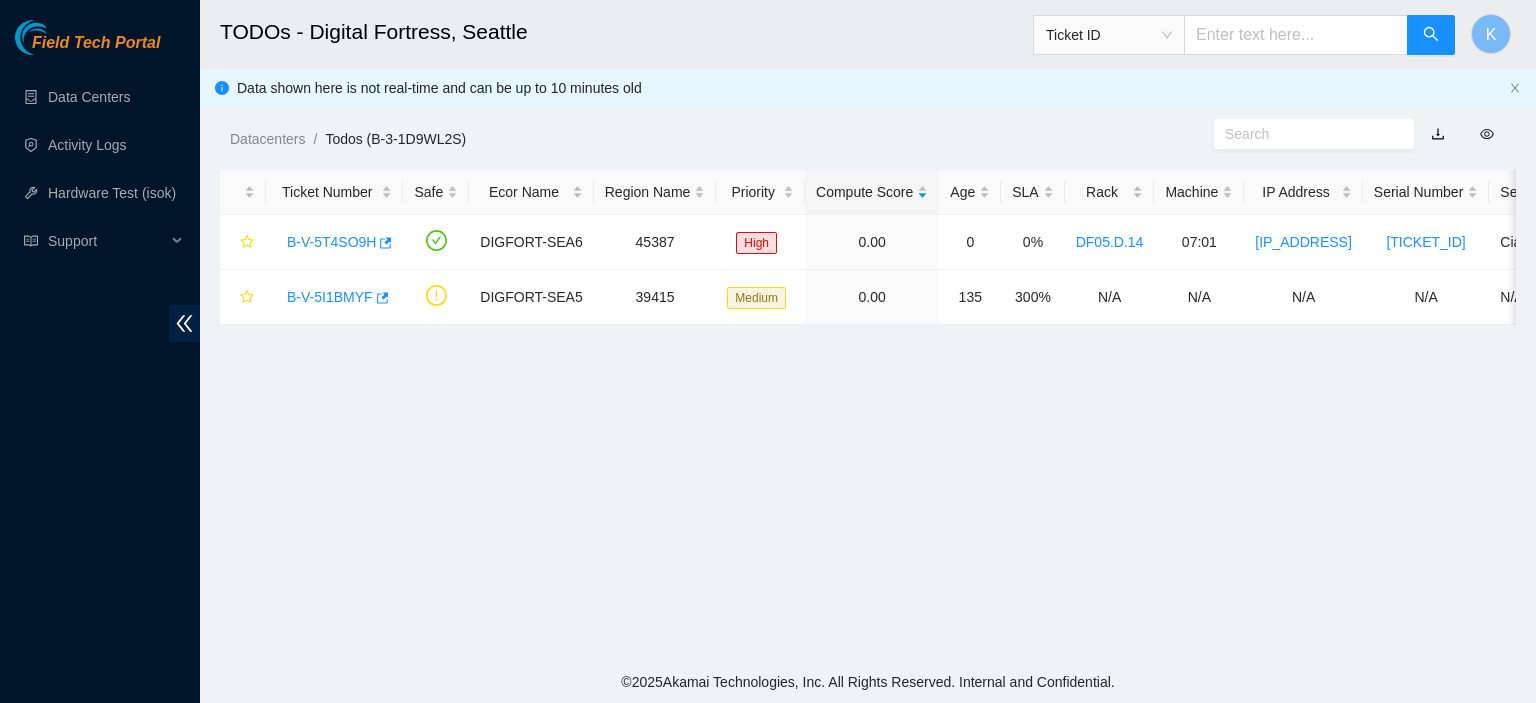 scroll, scrollTop: 0, scrollLeft: 0, axis: both 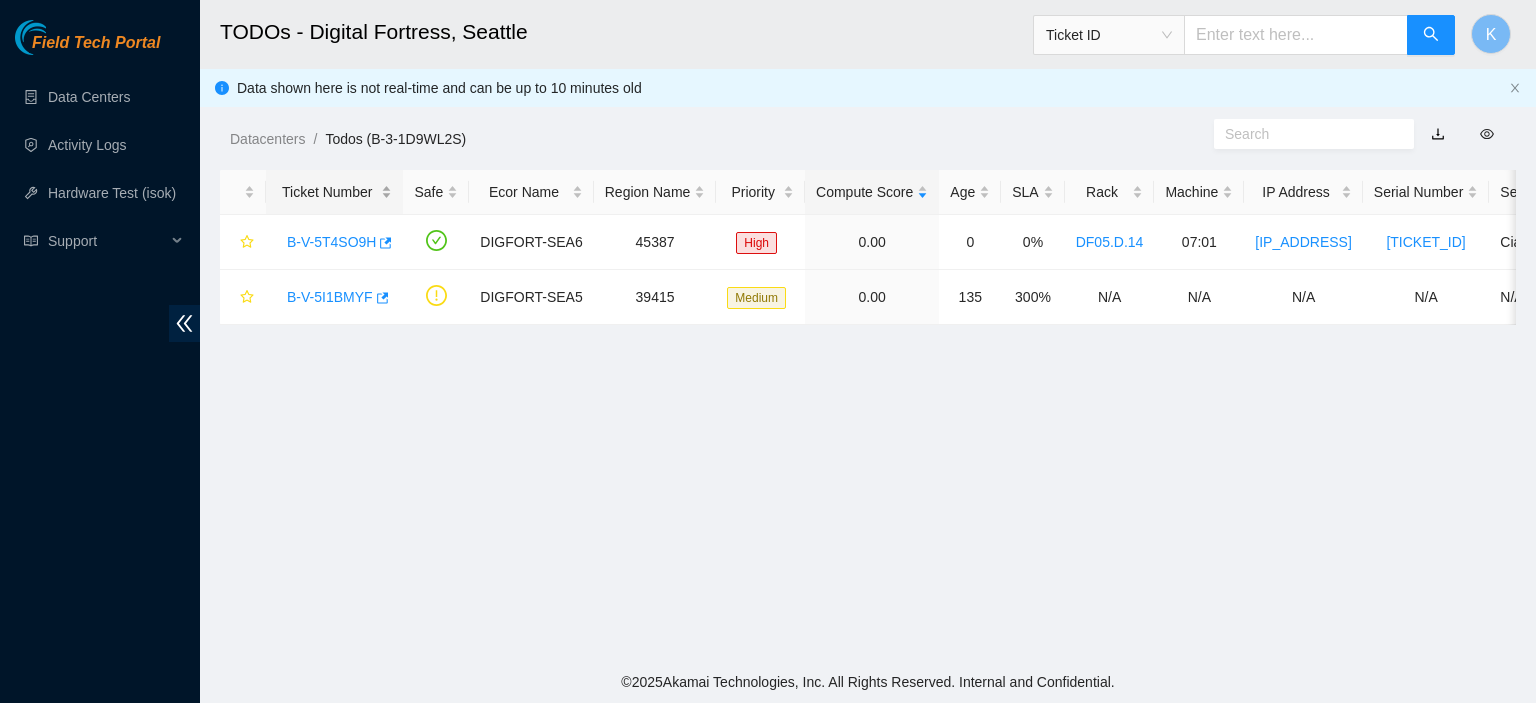 click on "Ticket Number" at bounding box center [334, 192] 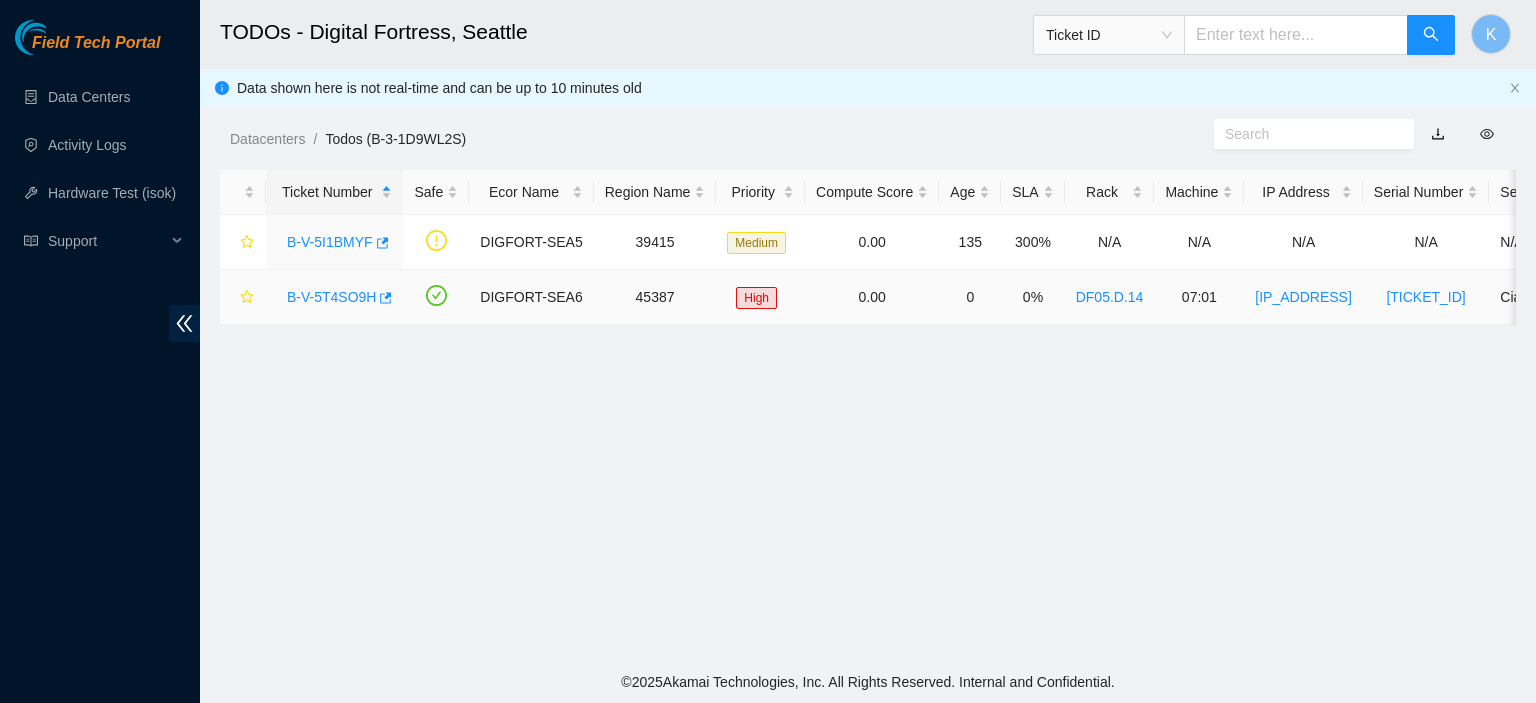click on "B-V-5T4SO9H" at bounding box center [331, 297] 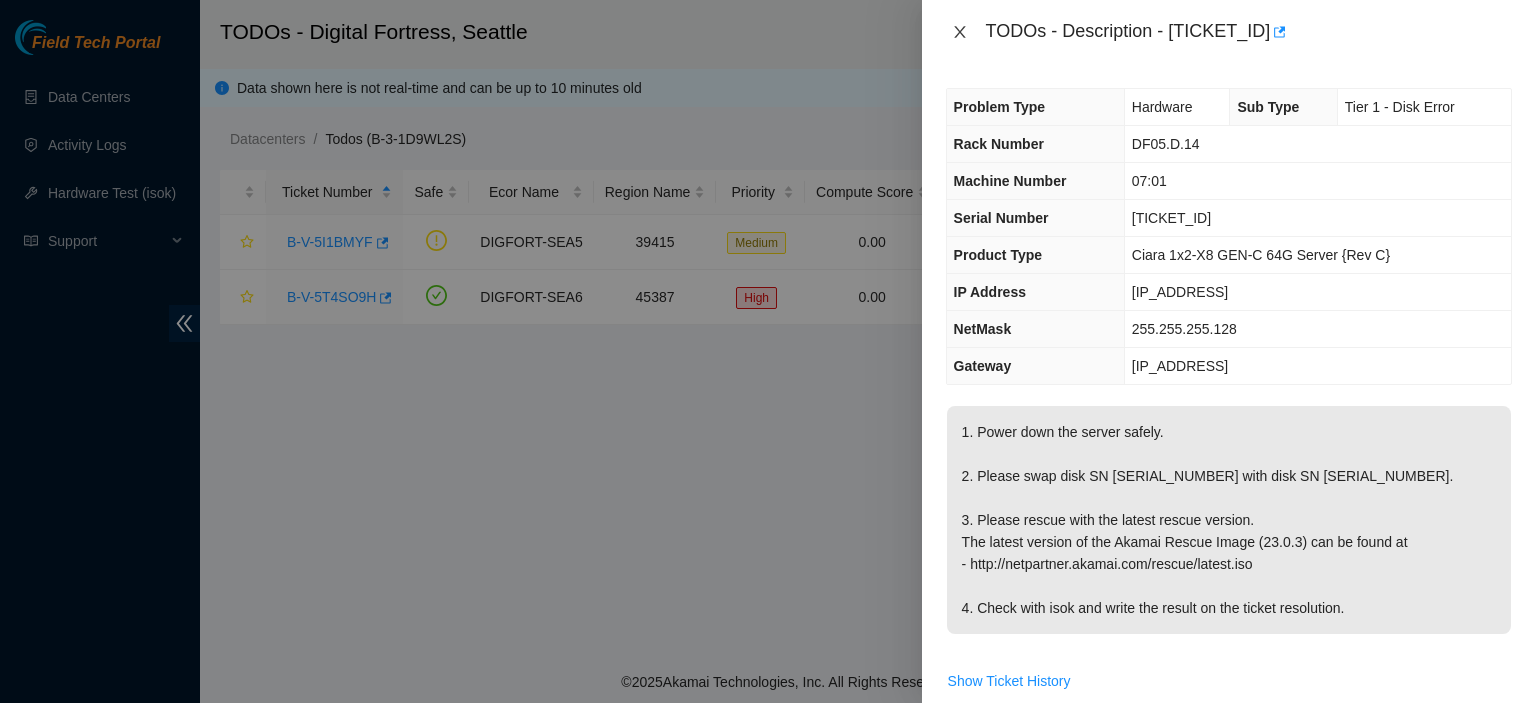 click 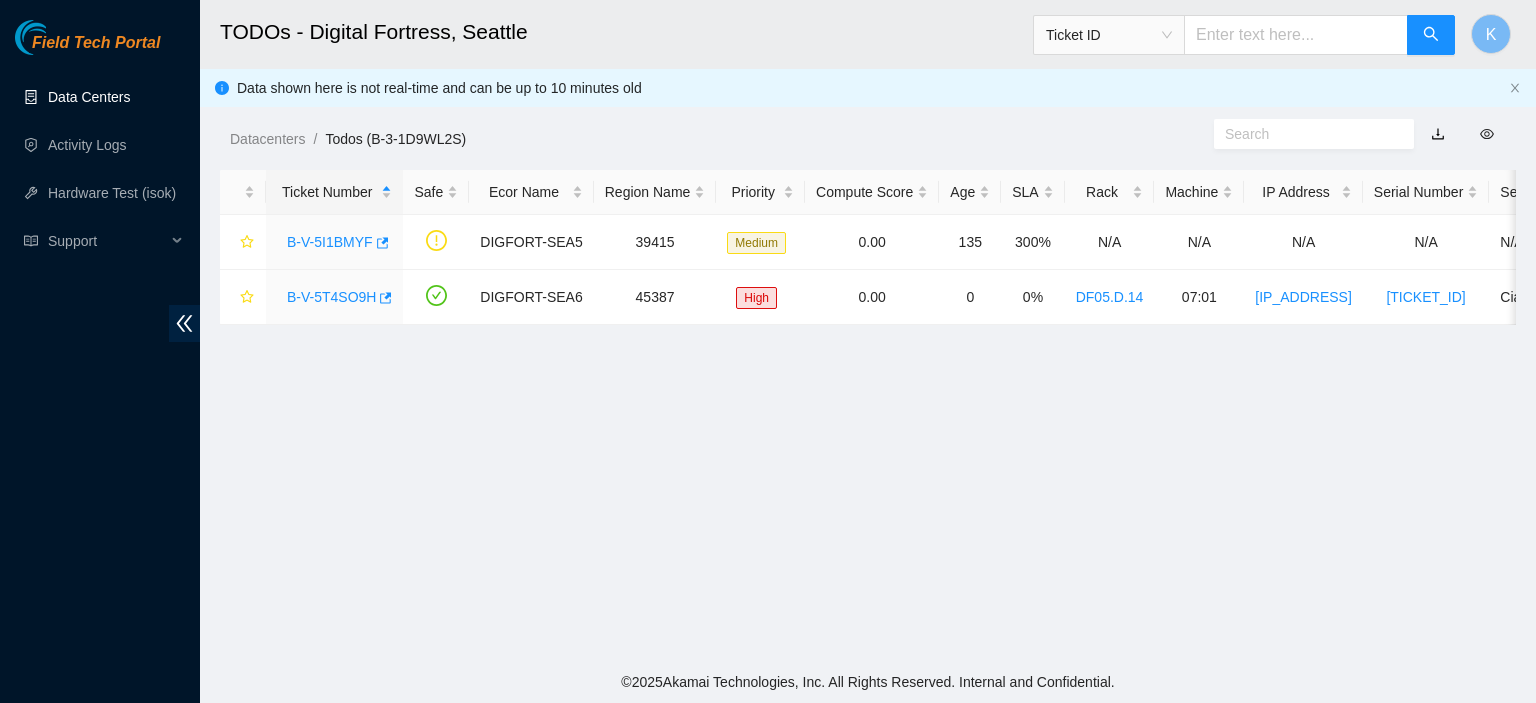click on "Data Centers" at bounding box center (89, 97) 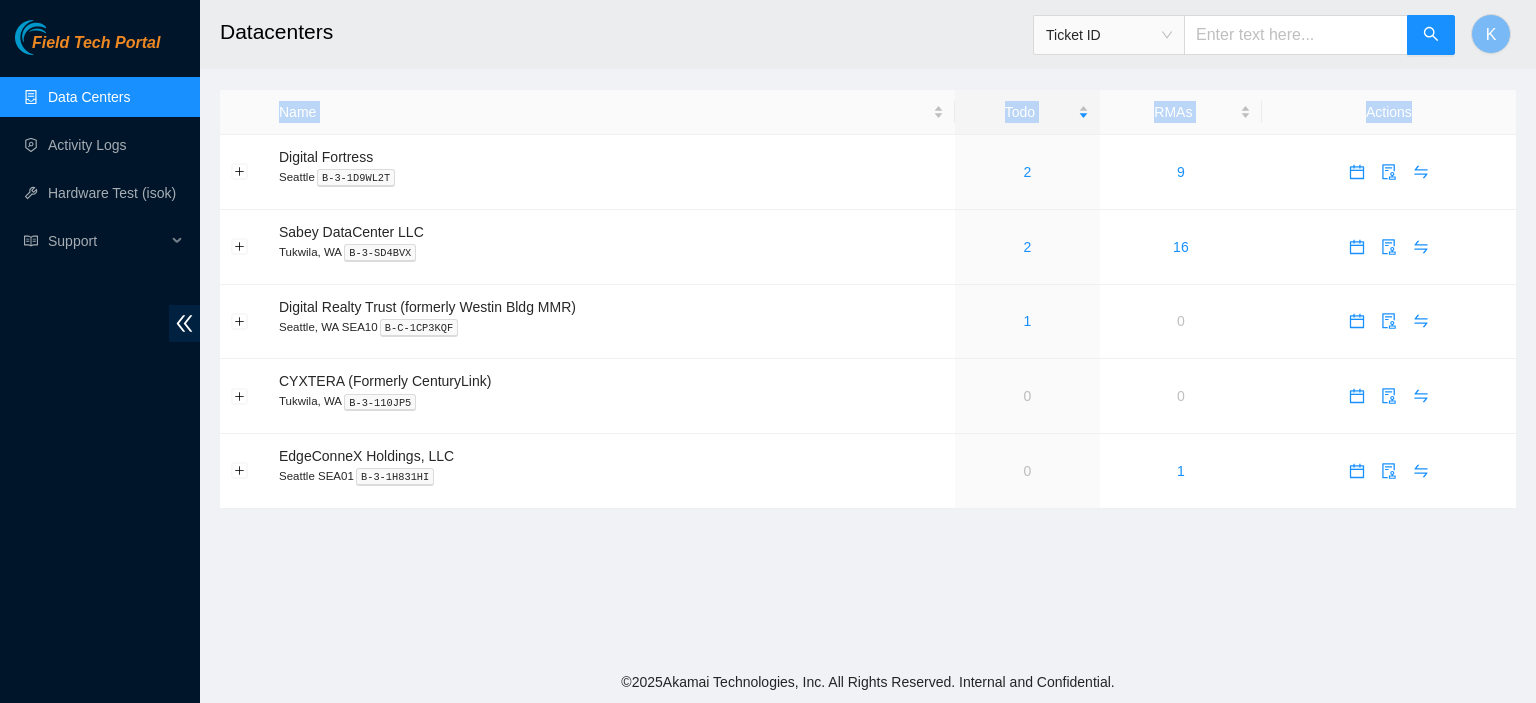 drag, startPoint x: 1433, startPoint y: 133, endPoint x: 1535, endPoint y: -121, distance: 273.71518 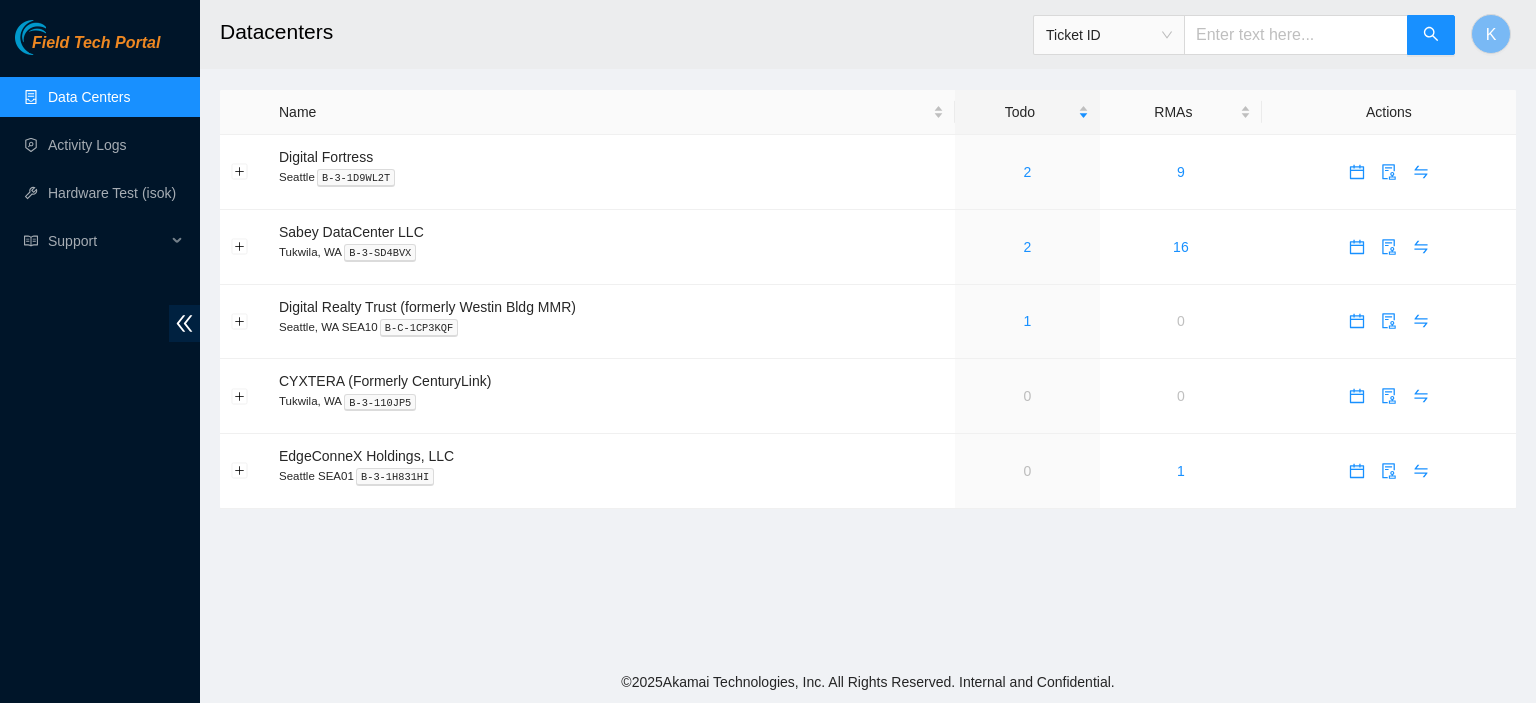 click on "©  2025  Akamai Technologies, Inc. All Rights Reserved. Internal and Confidential." at bounding box center [868, 682] 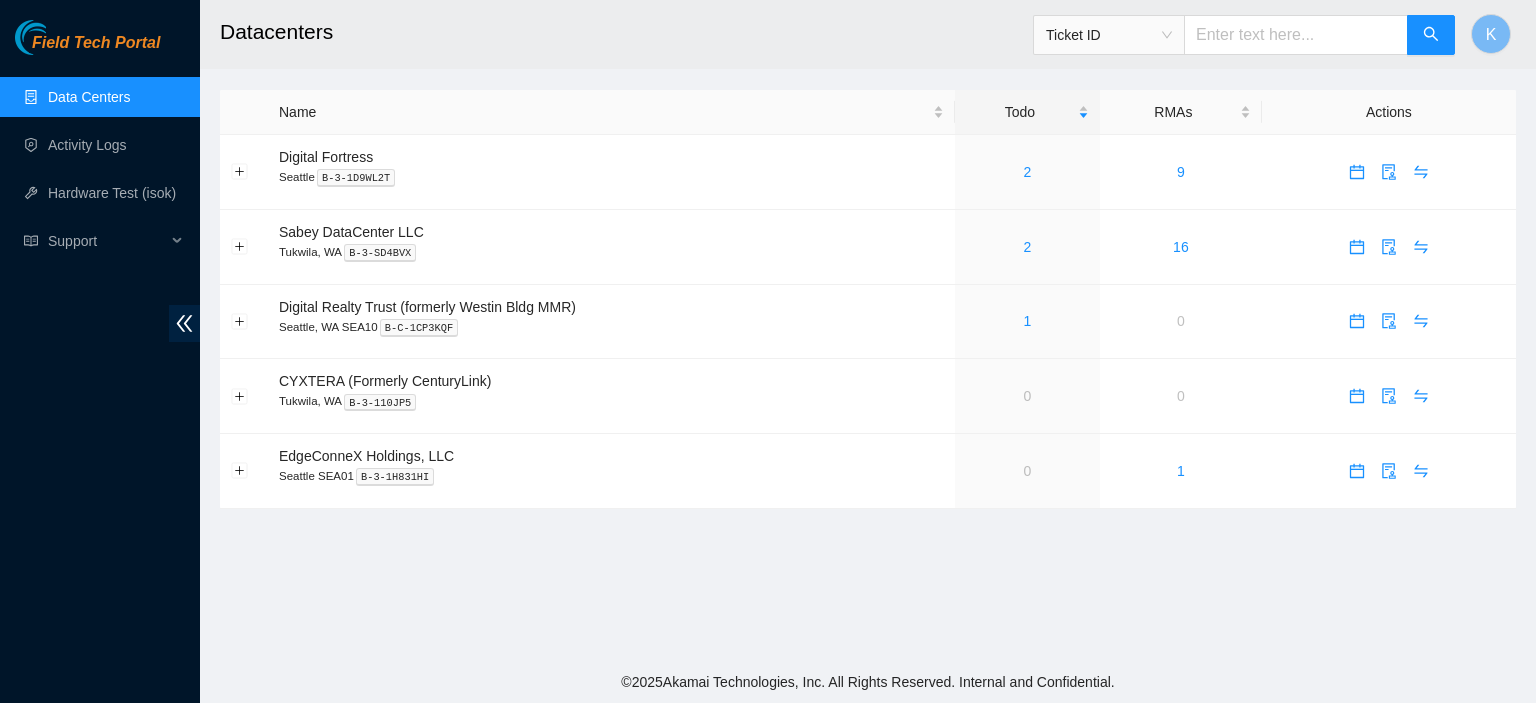 click on "Datacenters    Ticket ID K Name Todo RMAs Actions           Digital Fortress Seattle B-3-1D9WL2T 2 9 Sabey DataCenter LLC Tukwila, [CITY], [STATE] B-3-SD4BVX 2 16 Digital Realty Trust (formerly Westin Bldg MMR) Seattle, [CITY], [STATE] SEA10 B-C-1CP3KQF 1 0 CYXTERA (Formerly CenturyLink) Tukwila, [CITY], [STATE] B-3-110JP5 0 0 EdgeConneX Holdings, LLC Seattle SEA01 B-3-1H831HI 0 1" at bounding box center (868, 330) 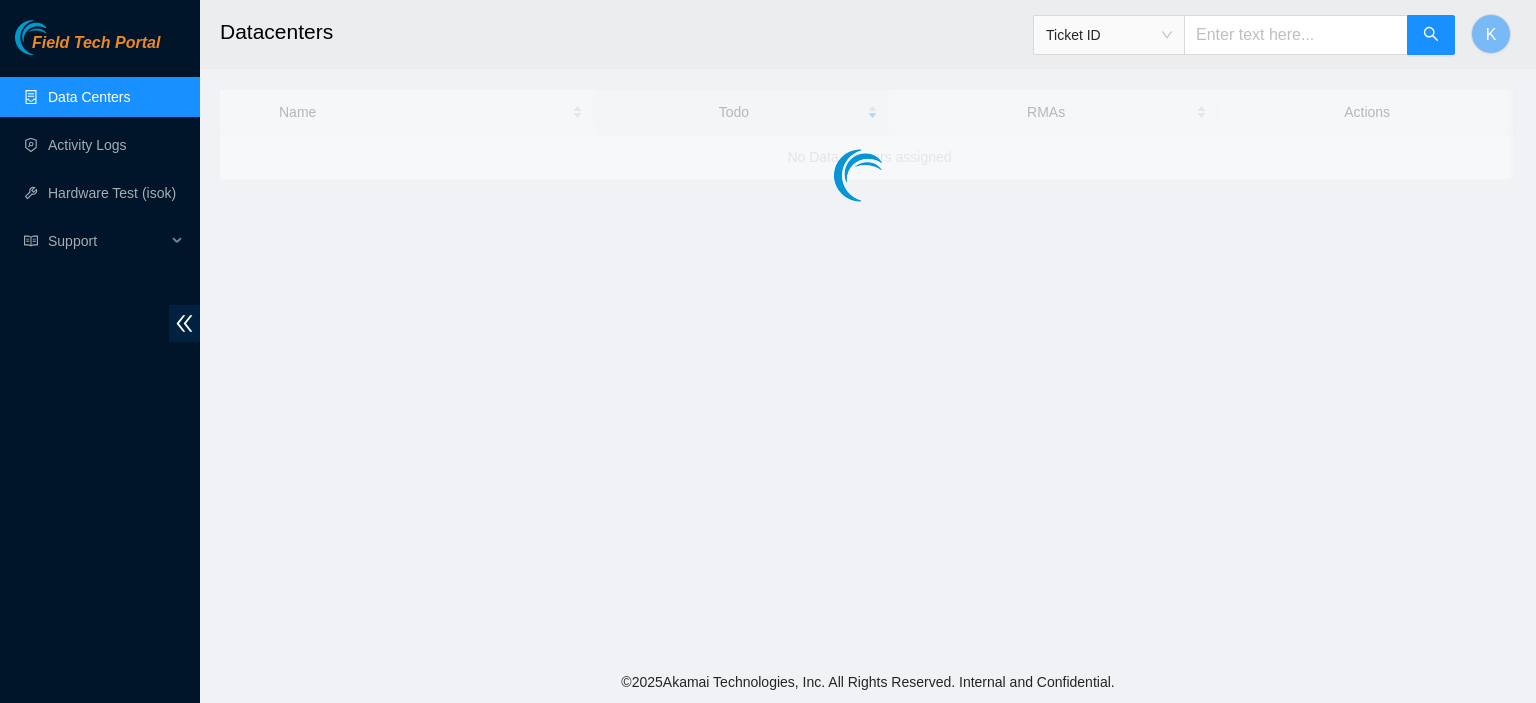 scroll, scrollTop: 0, scrollLeft: 0, axis: both 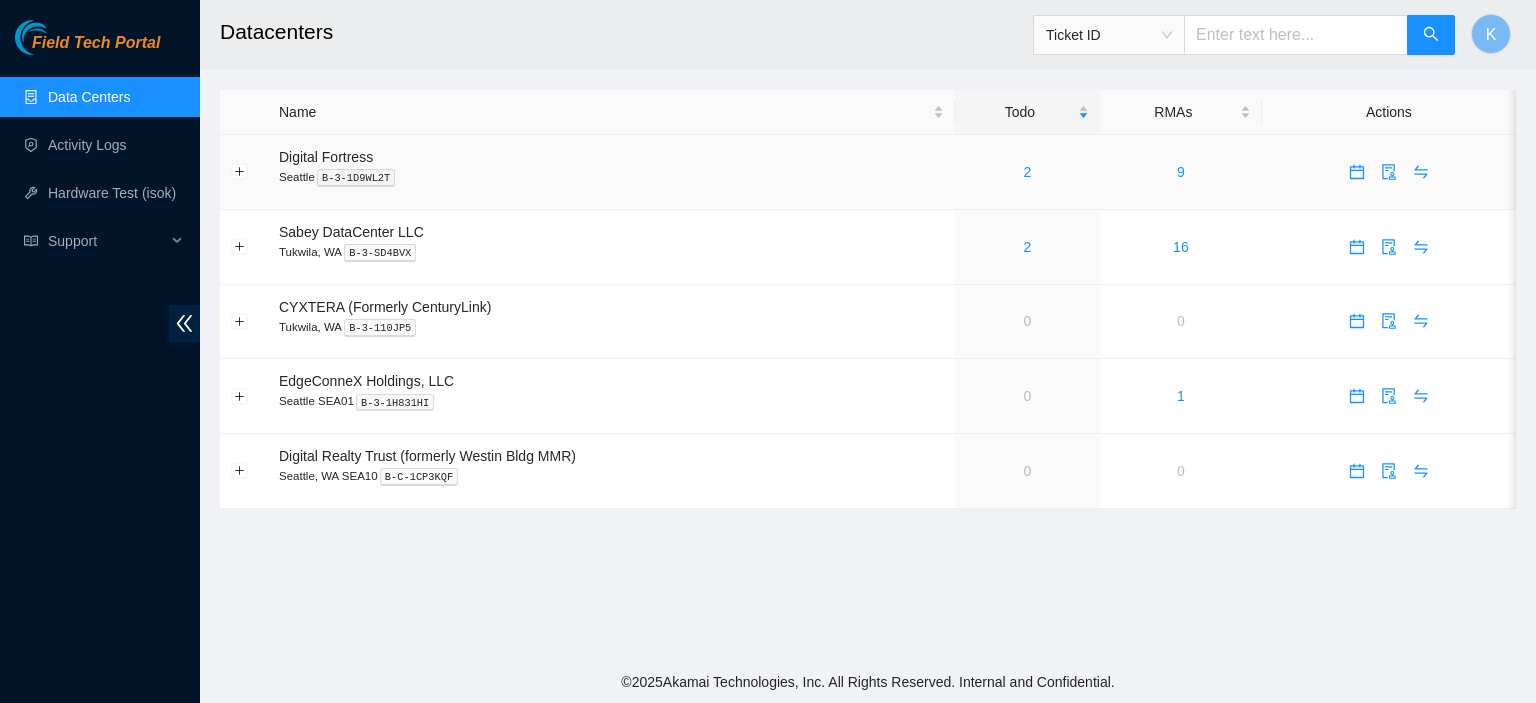drag, startPoint x: 911, startPoint y: 132, endPoint x: 1030, endPoint y: 169, distance: 124.61942 